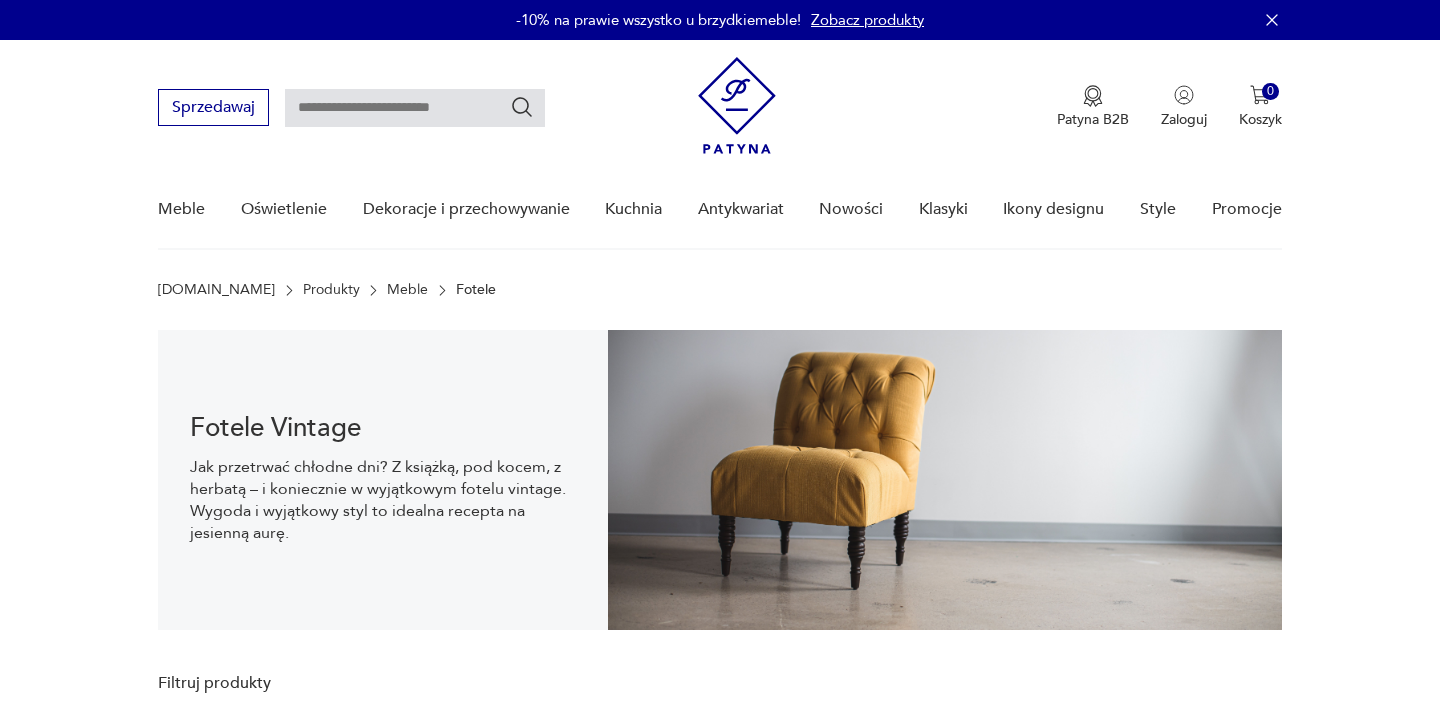 scroll, scrollTop: 28, scrollLeft: 0, axis: vertical 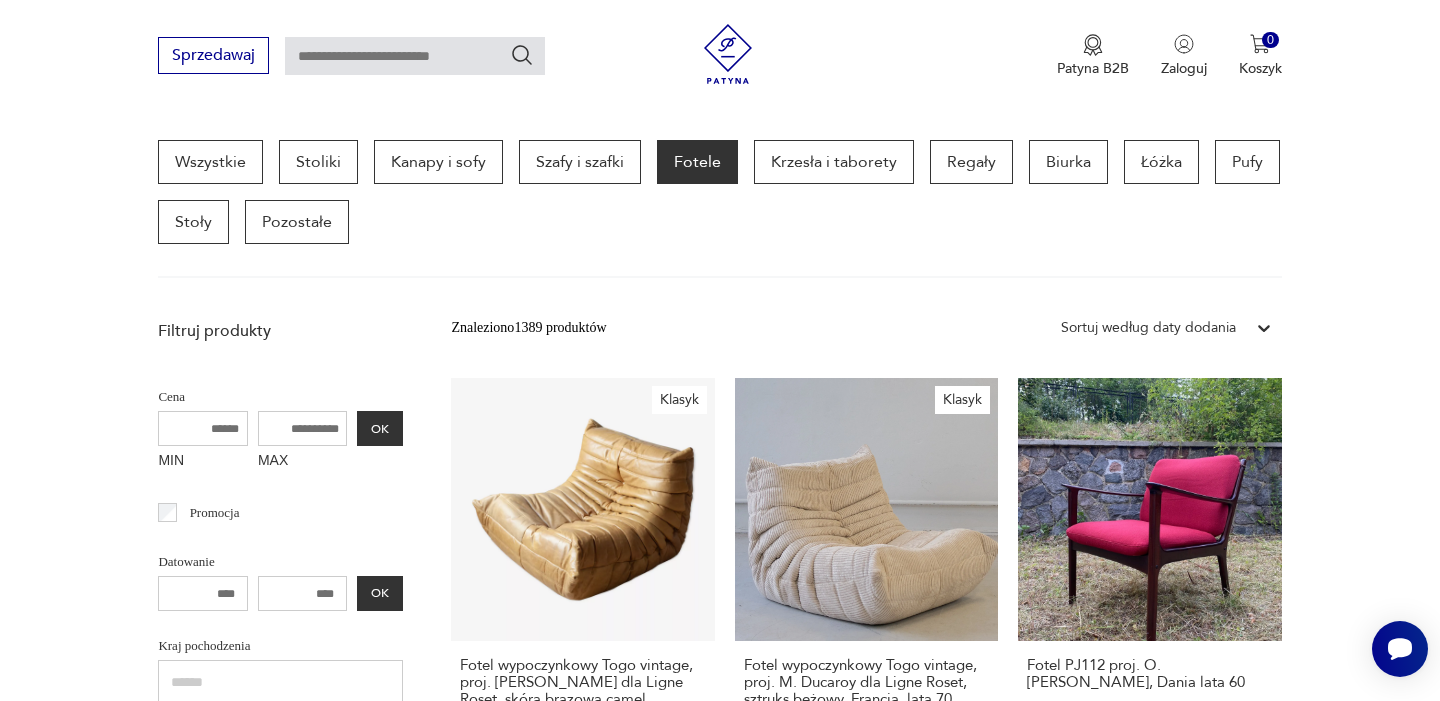 click on "MAX" at bounding box center [303, 428] 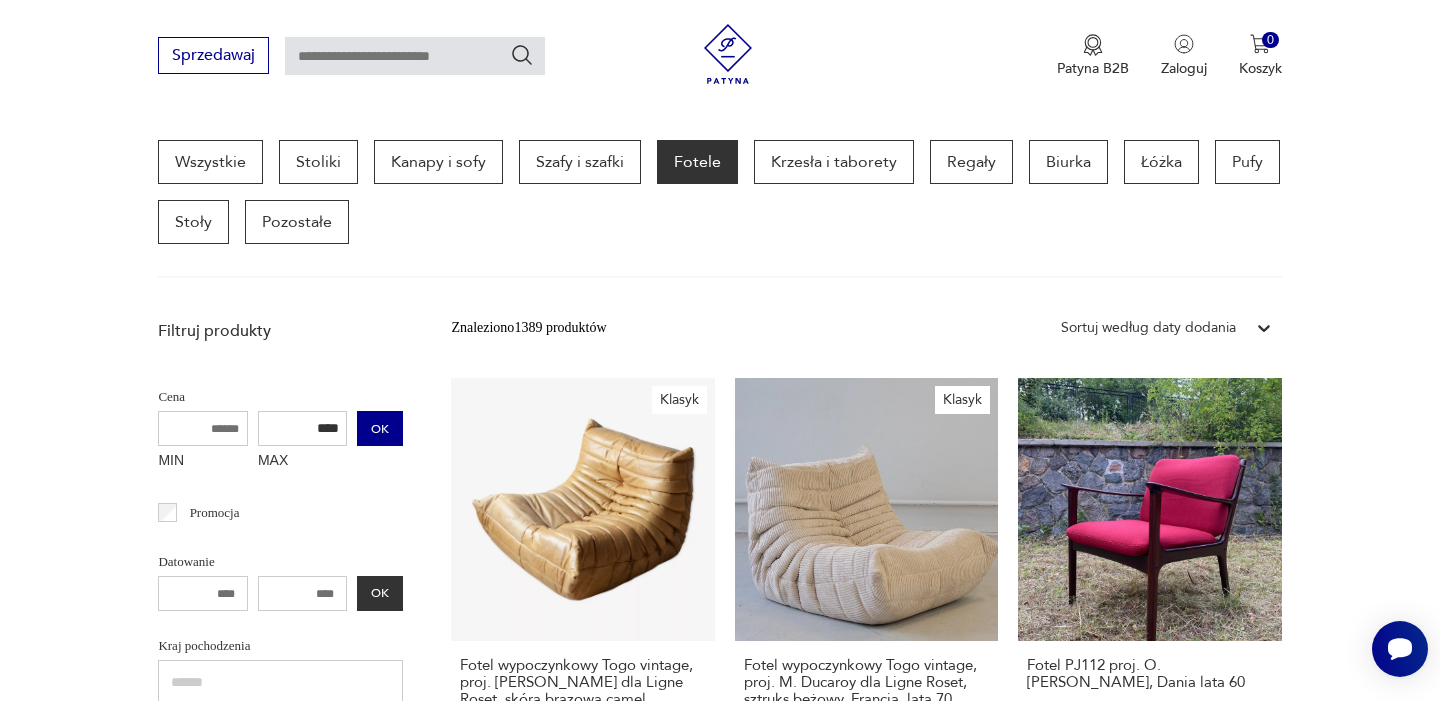 type on "****" 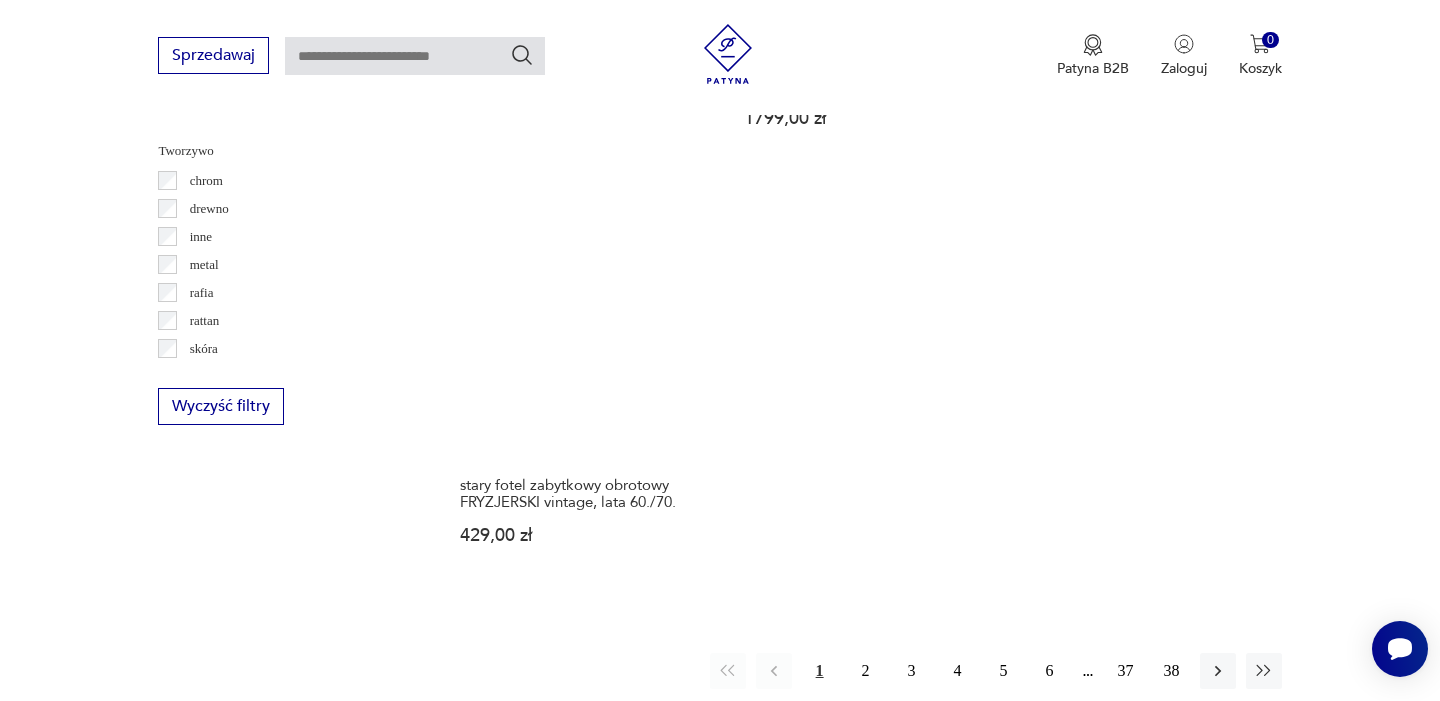 scroll, scrollTop: 2858, scrollLeft: 0, axis: vertical 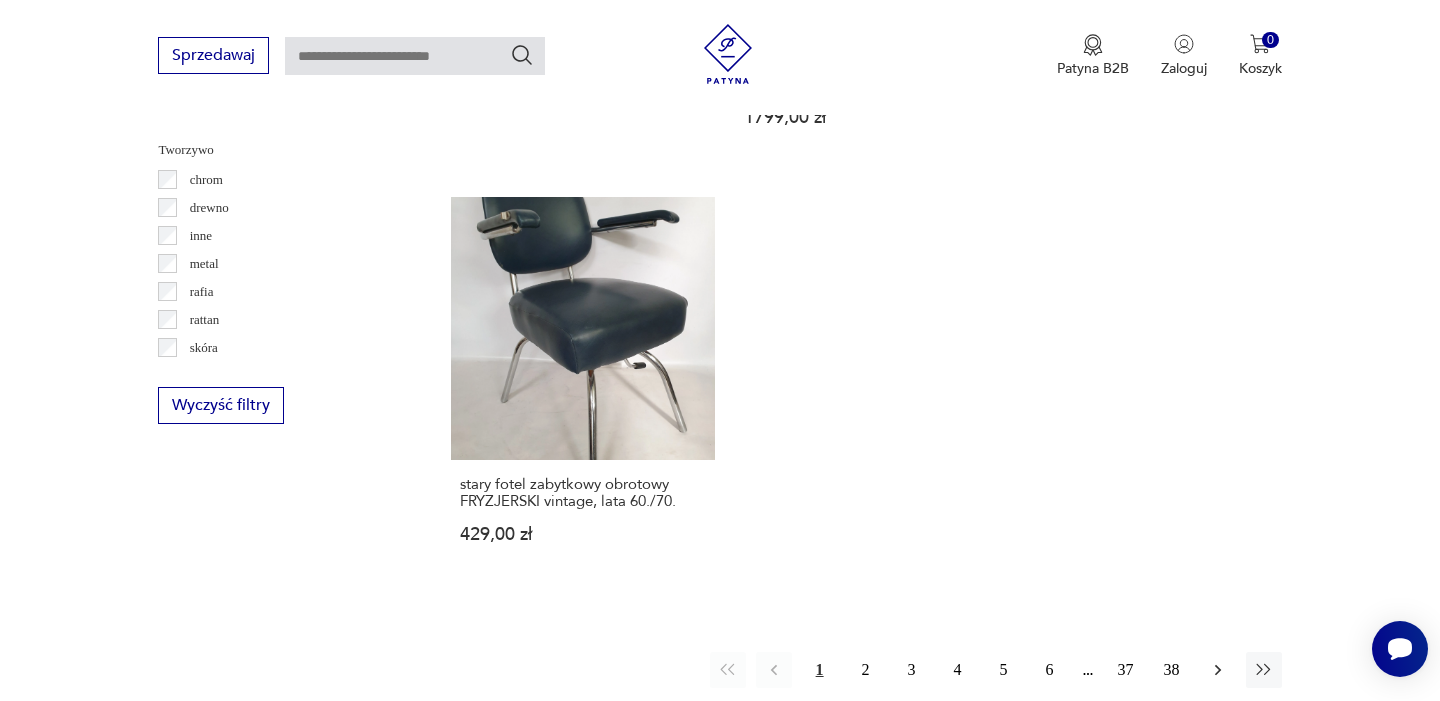 click 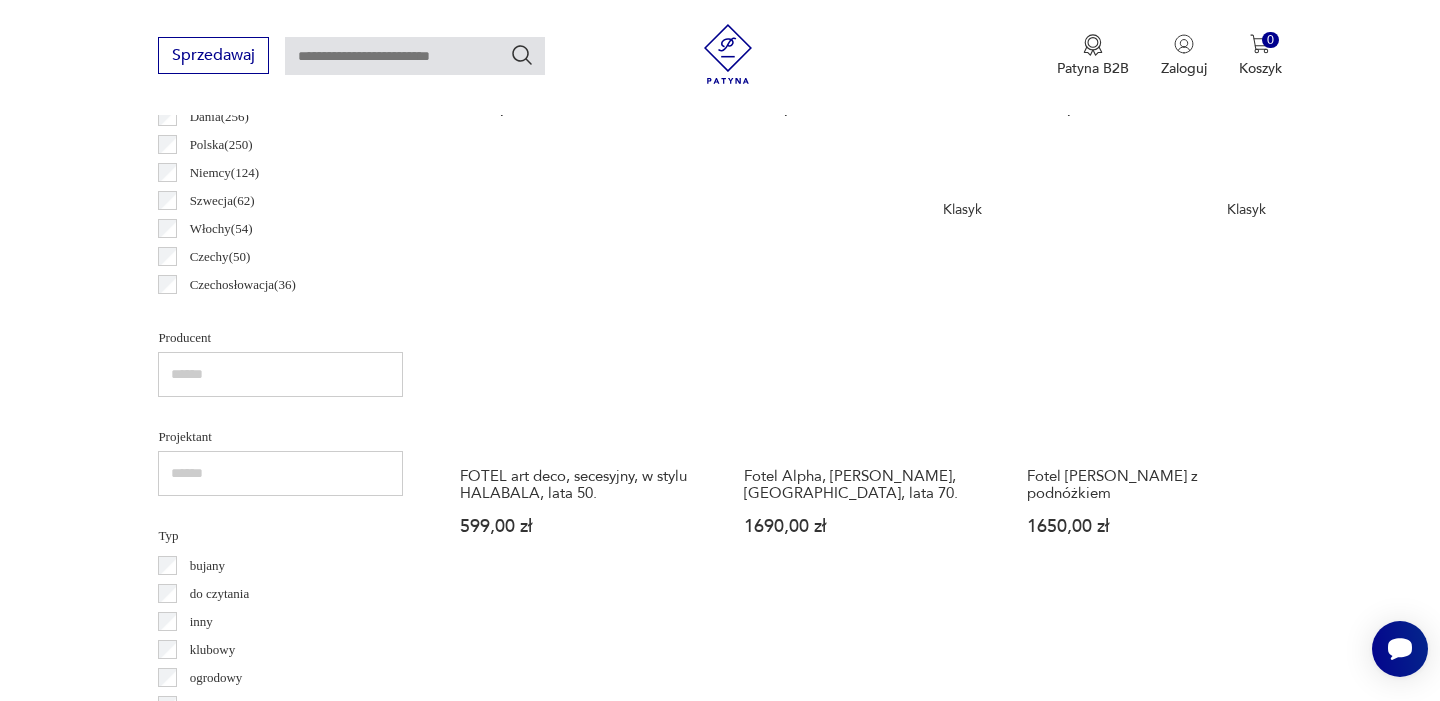 scroll, scrollTop: 1133, scrollLeft: 0, axis: vertical 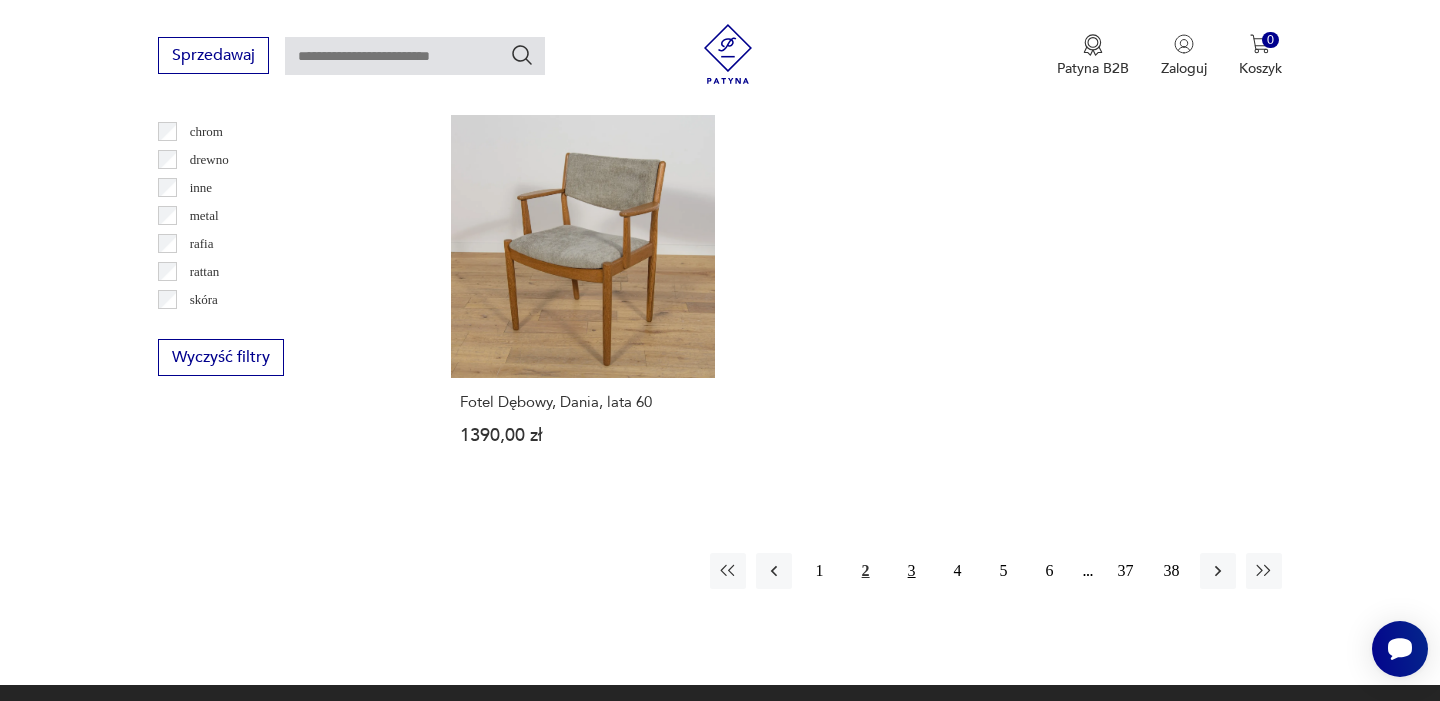 click on "3" at bounding box center [912, 571] 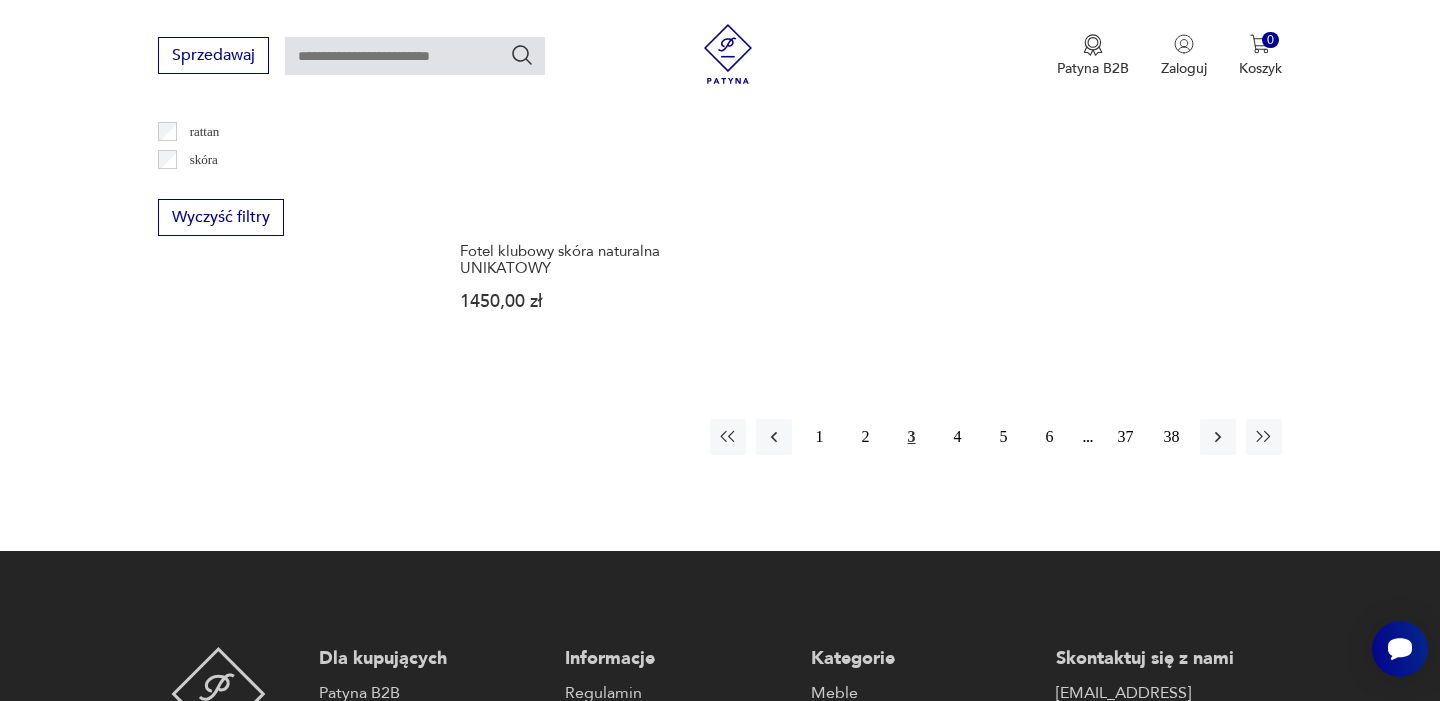 scroll, scrollTop: 3059, scrollLeft: 0, axis: vertical 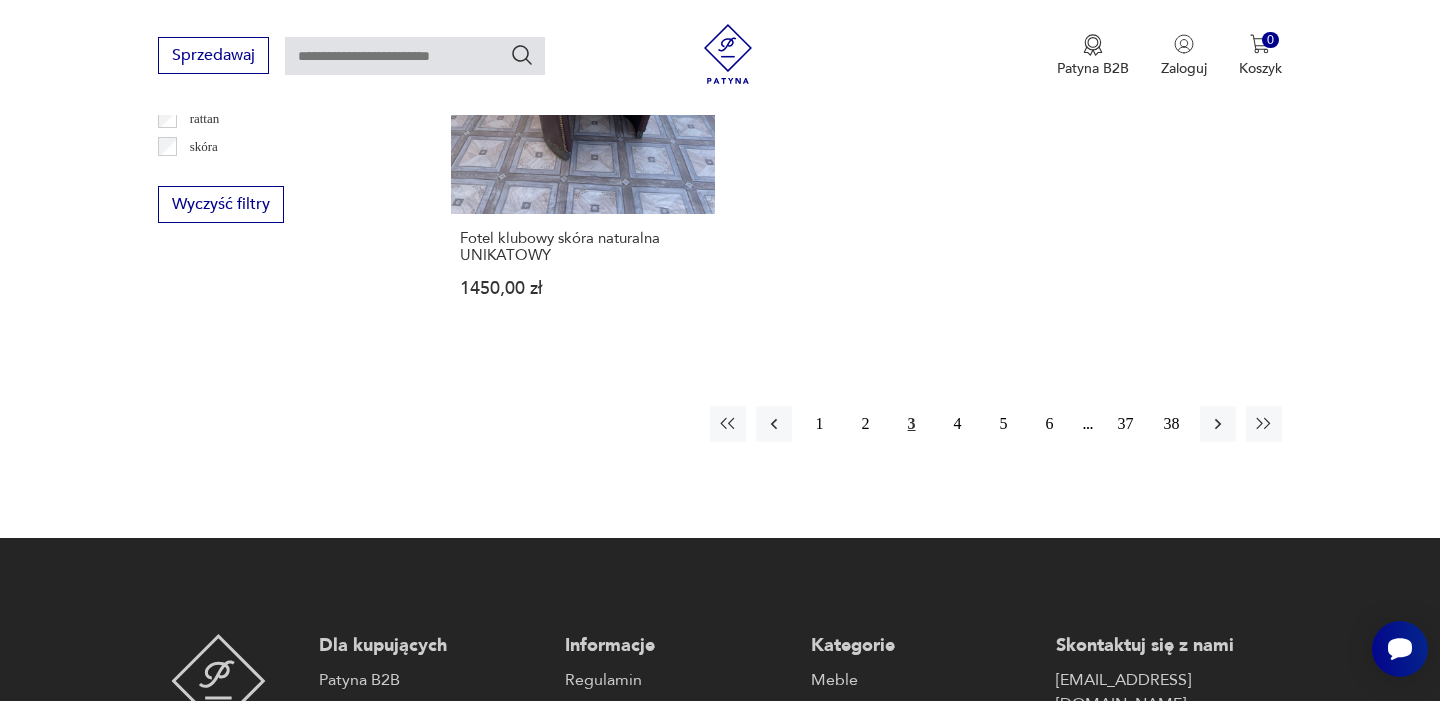 click on "1 2 3 4 5 6 37 38" at bounding box center [996, 424] 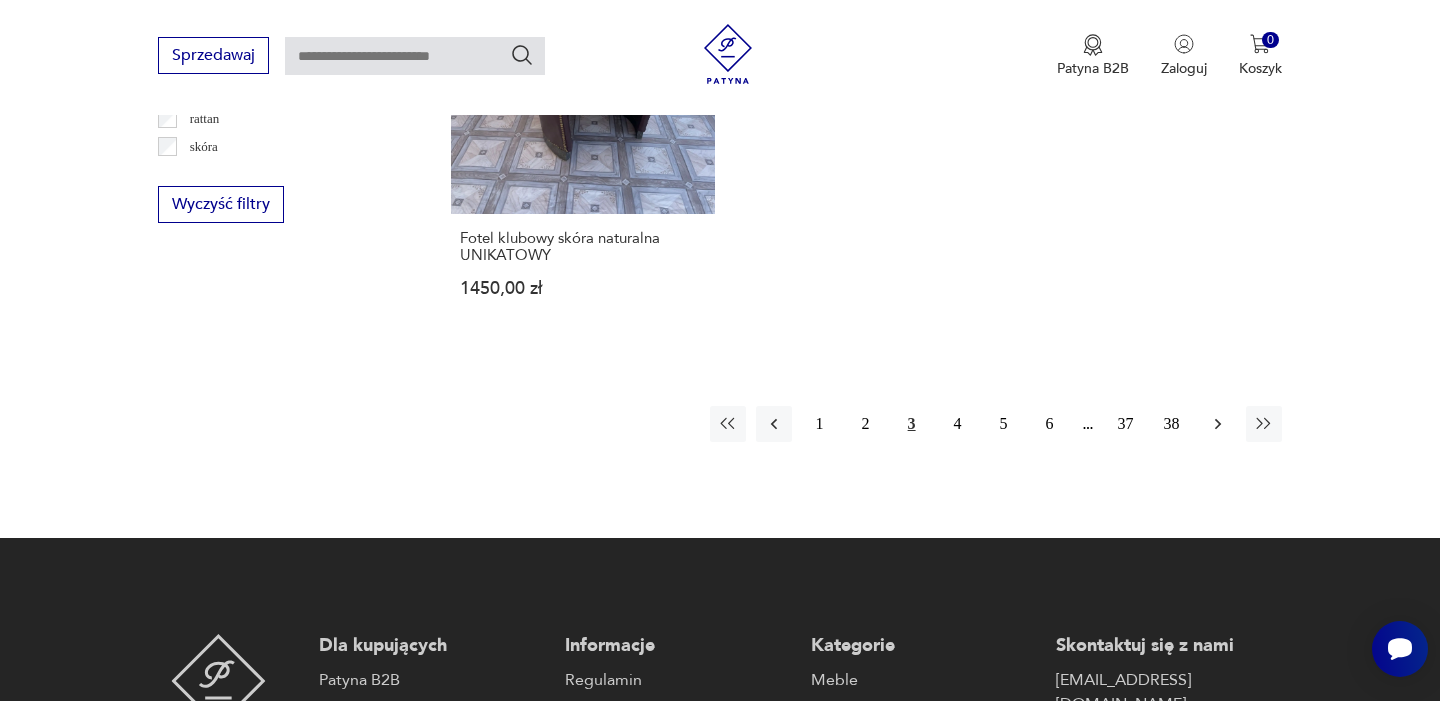 click 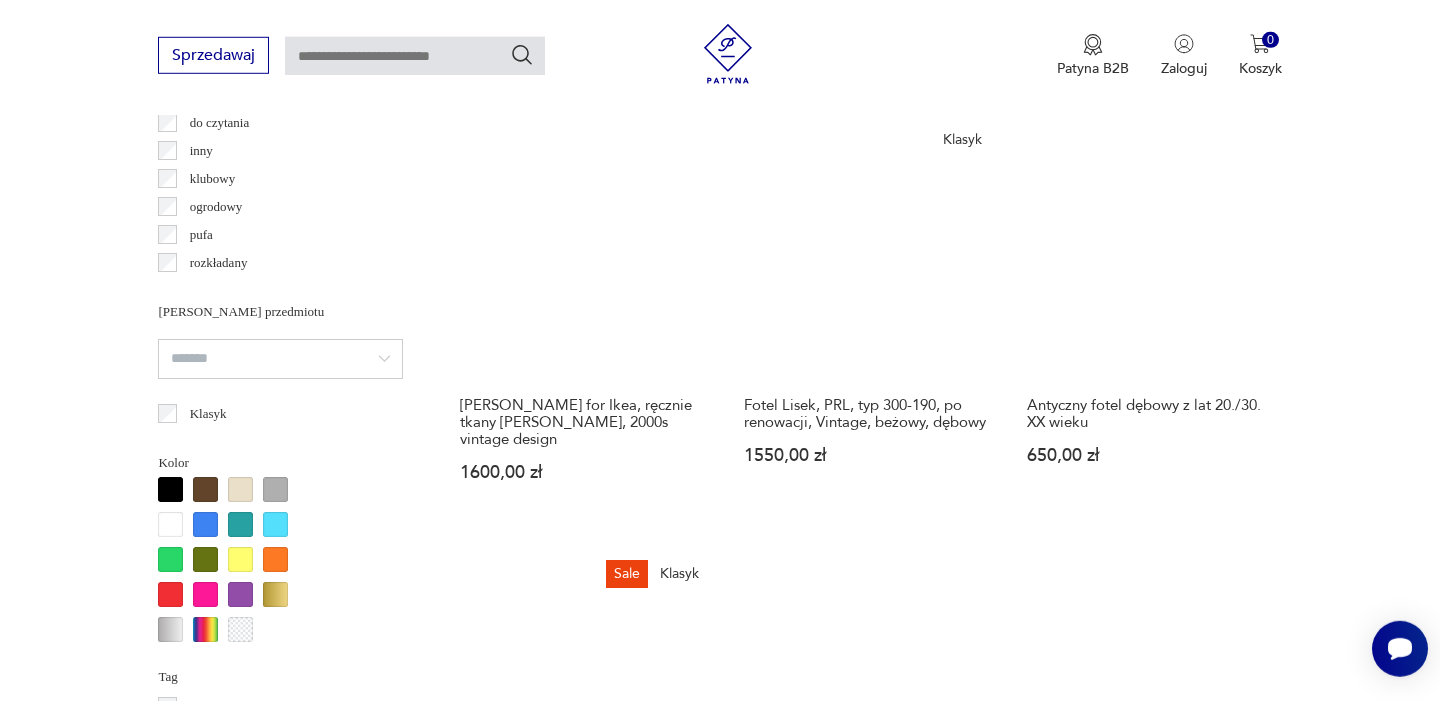 scroll, scrollTop: 755, scrollLeft: 0, axis: vertical 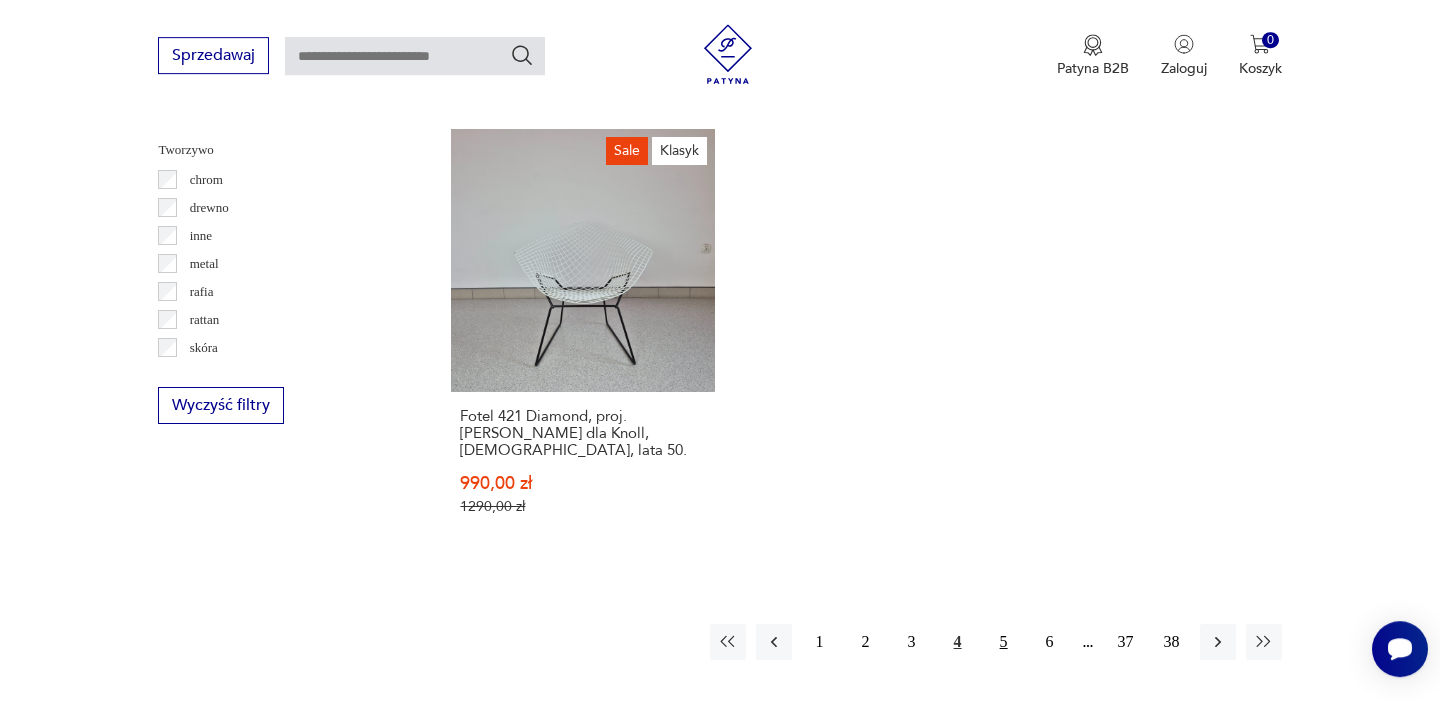 click on "5" at bounding box center (1004, 642) 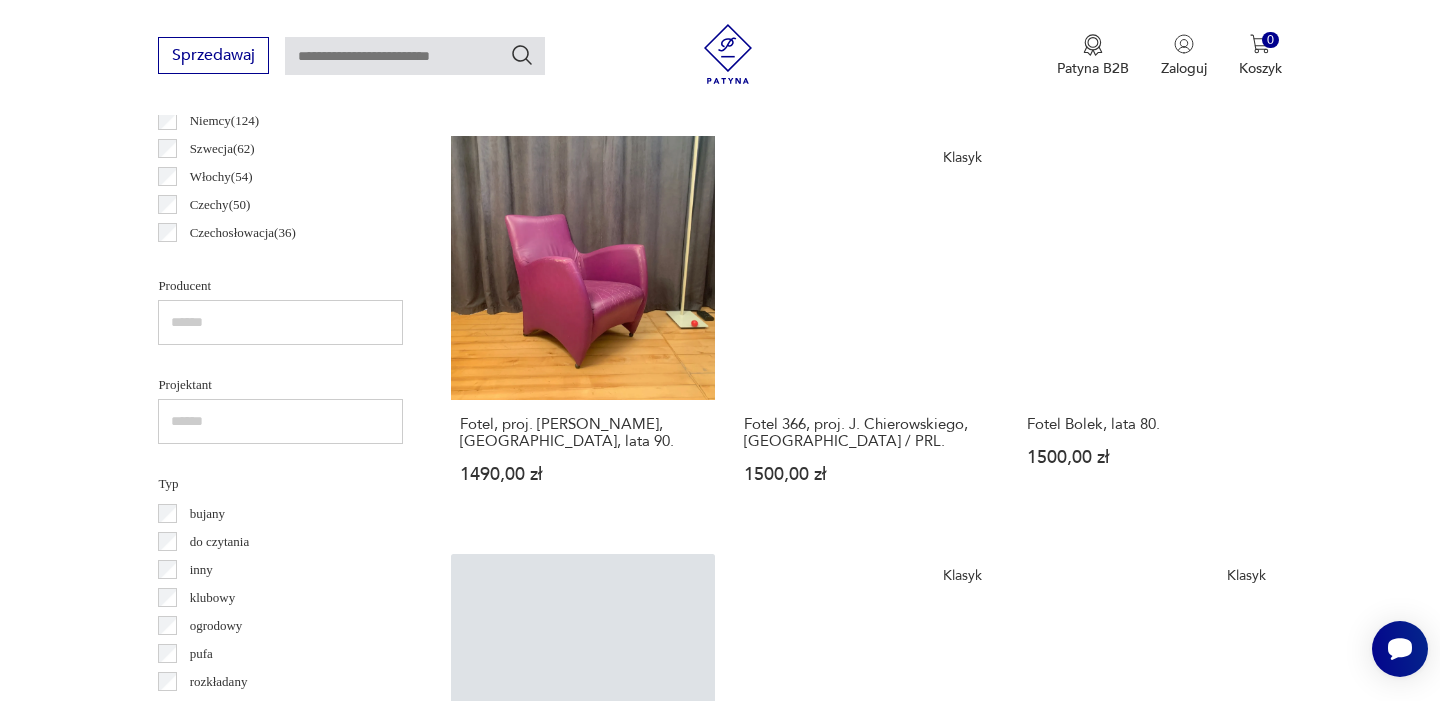 scroll, scrollTop: 1182, scrollLeft: 0, axis: vertical 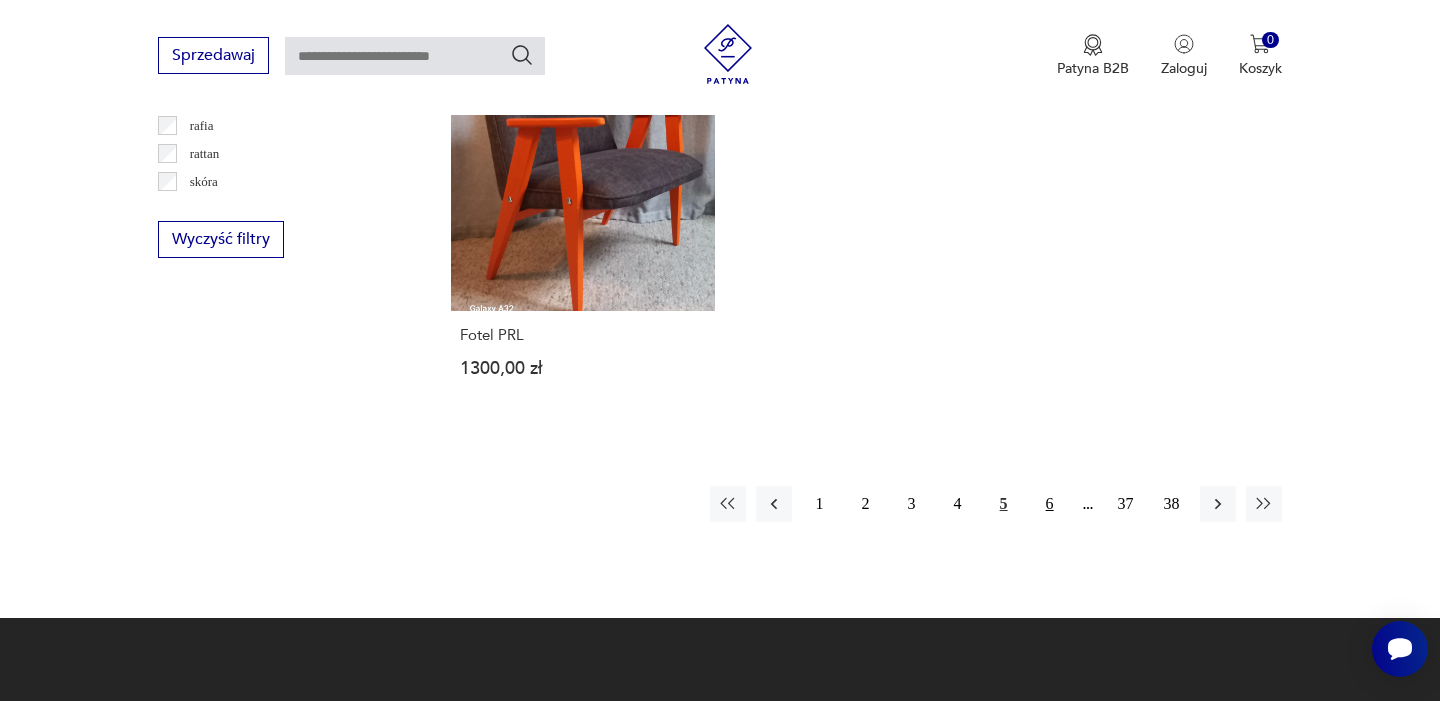 click on "6" at bounding box center [1050, 504] 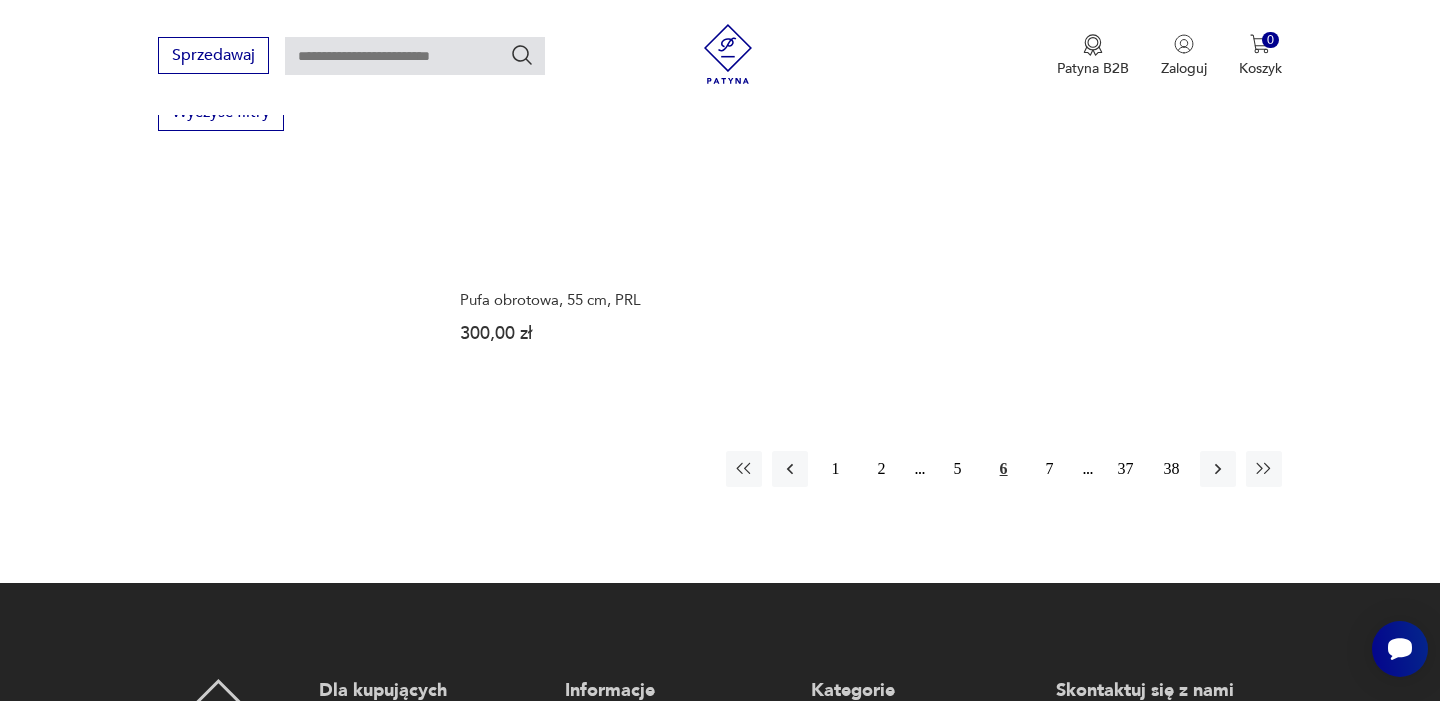 scroll, scrollTop: 3173, scrollLeft: 0, axis: vertical 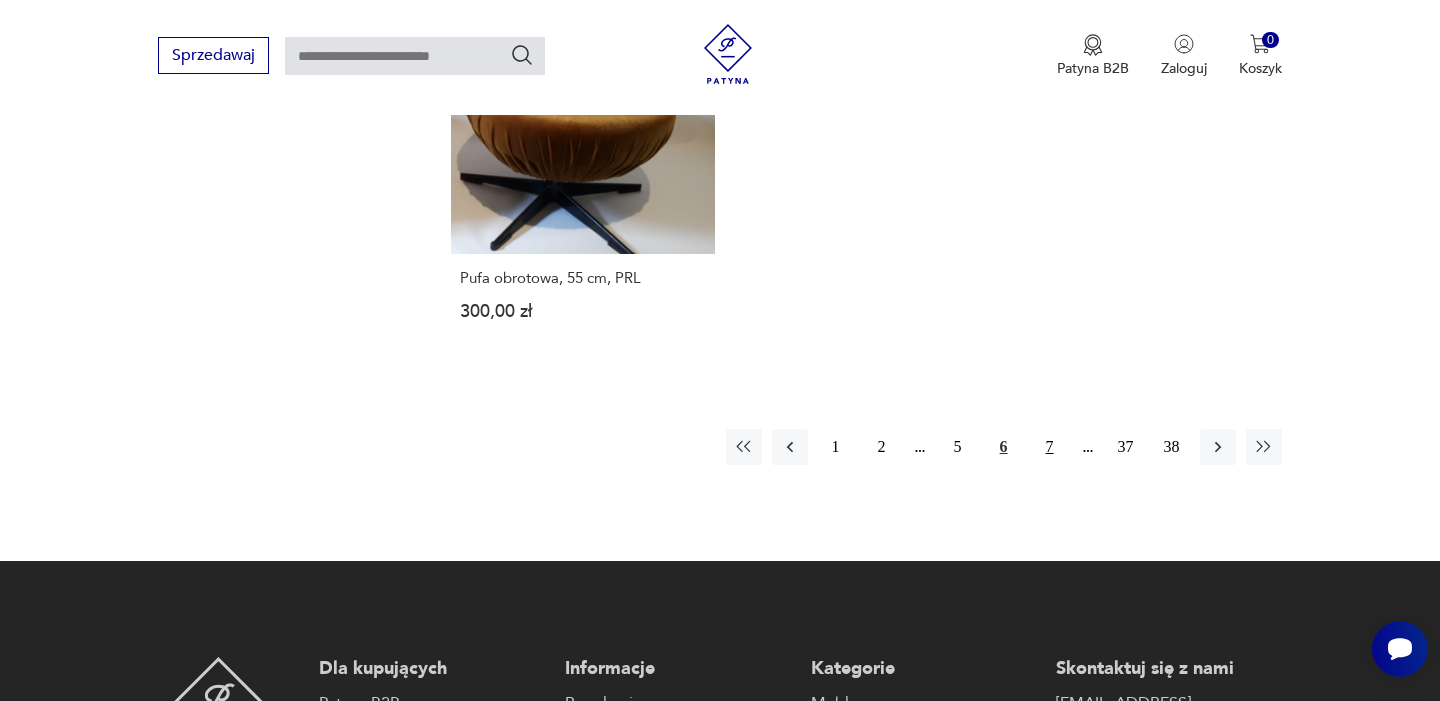 click on "7" at bounding box center [1050, 447] 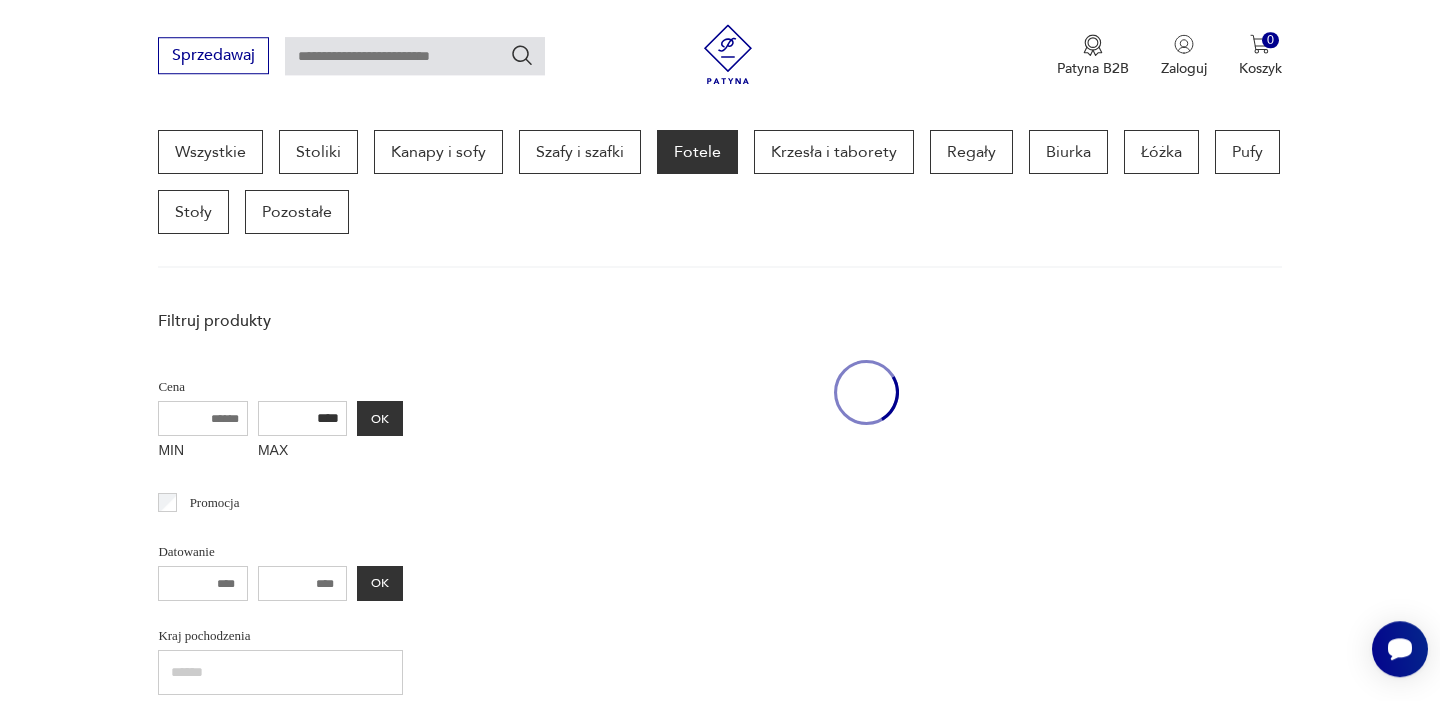 scroll, scrollTop: 532, scrollLeft: 0, axis: vertical 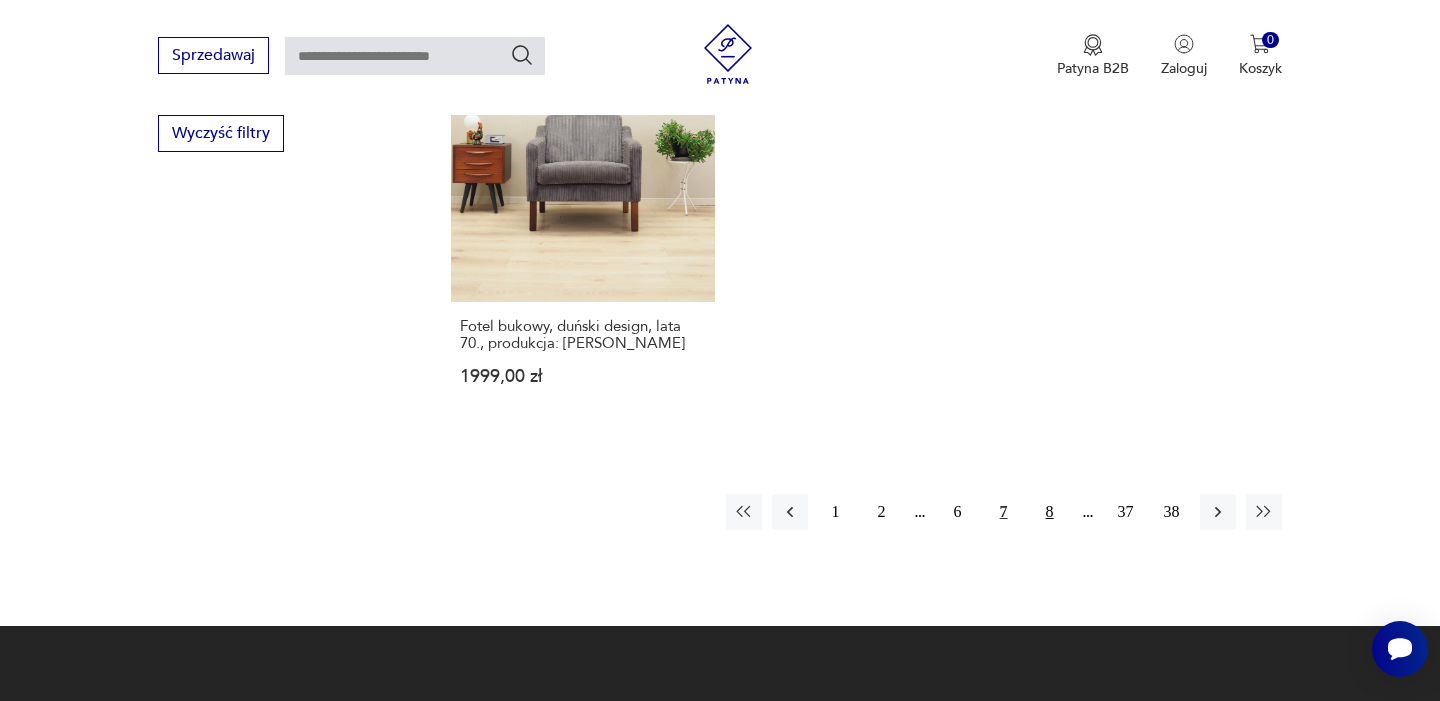 click on "8" at bounding box center [1050, 512] 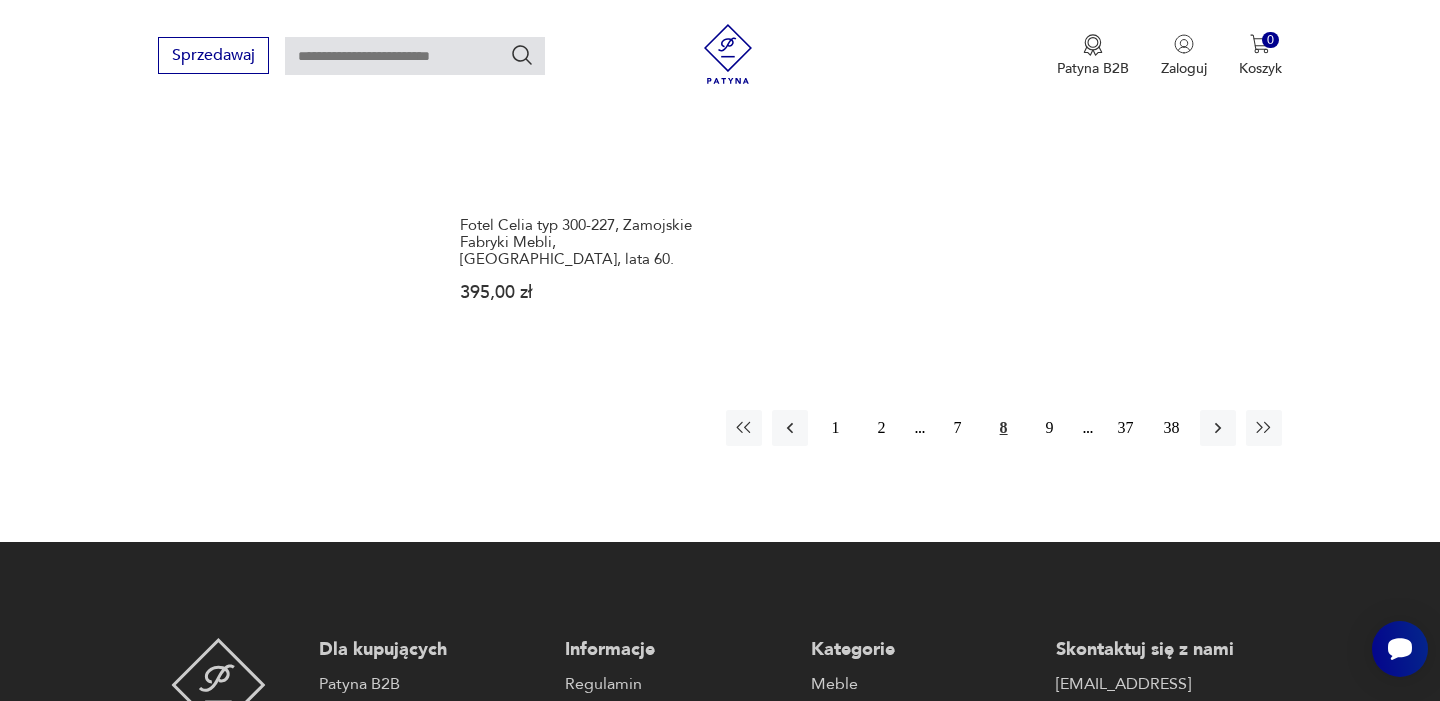 scroll, scrollTop: 3202, scrollLeft: 0, axis: vertical 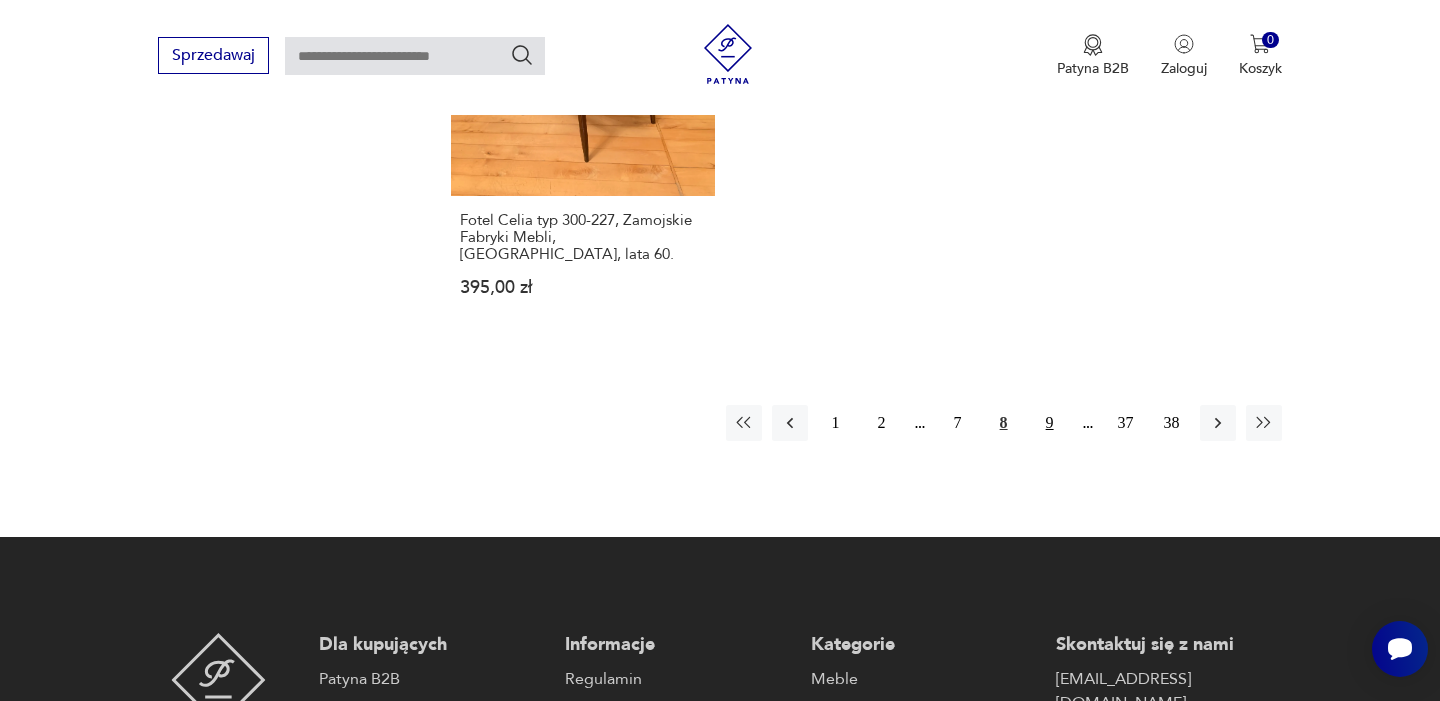 click on "9" at bounding box center [1050, 423] 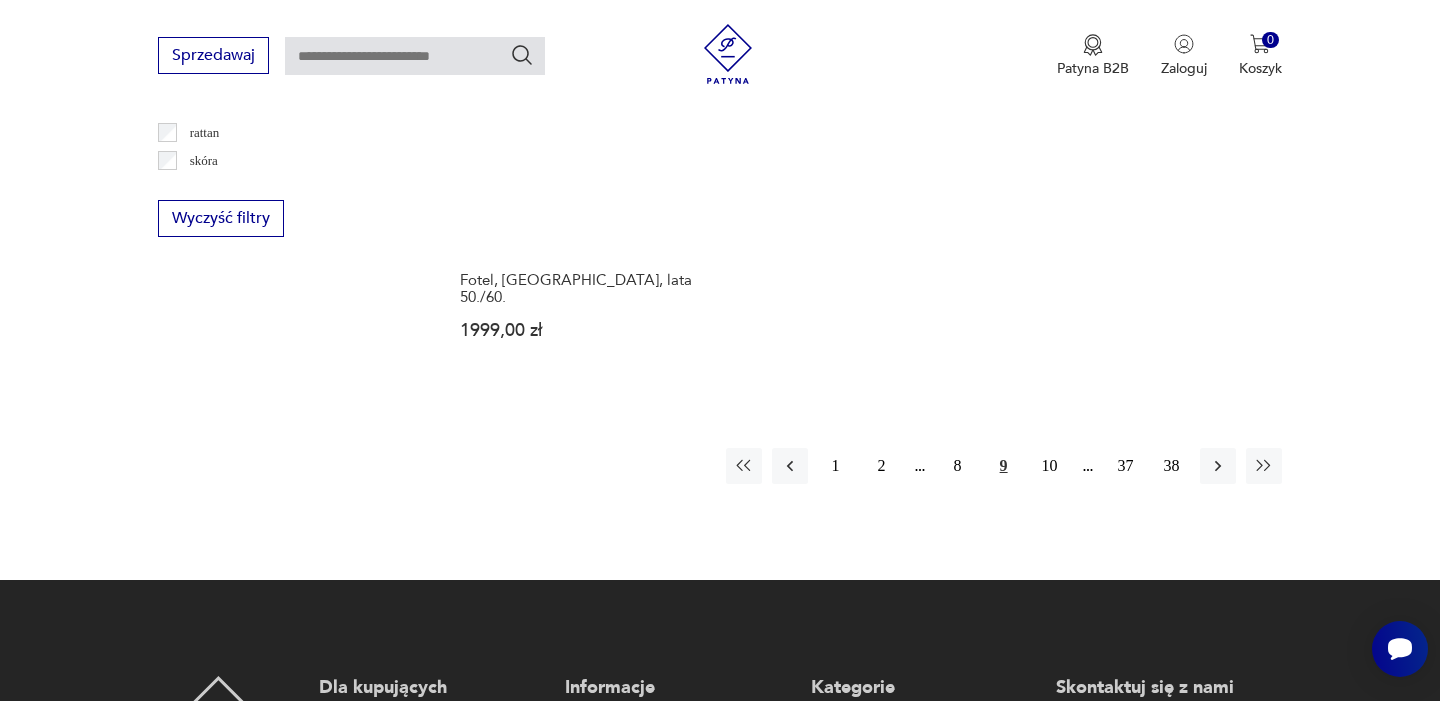 scroll, scrollTop: 3059, scrollLeft: 0, axis: vertical 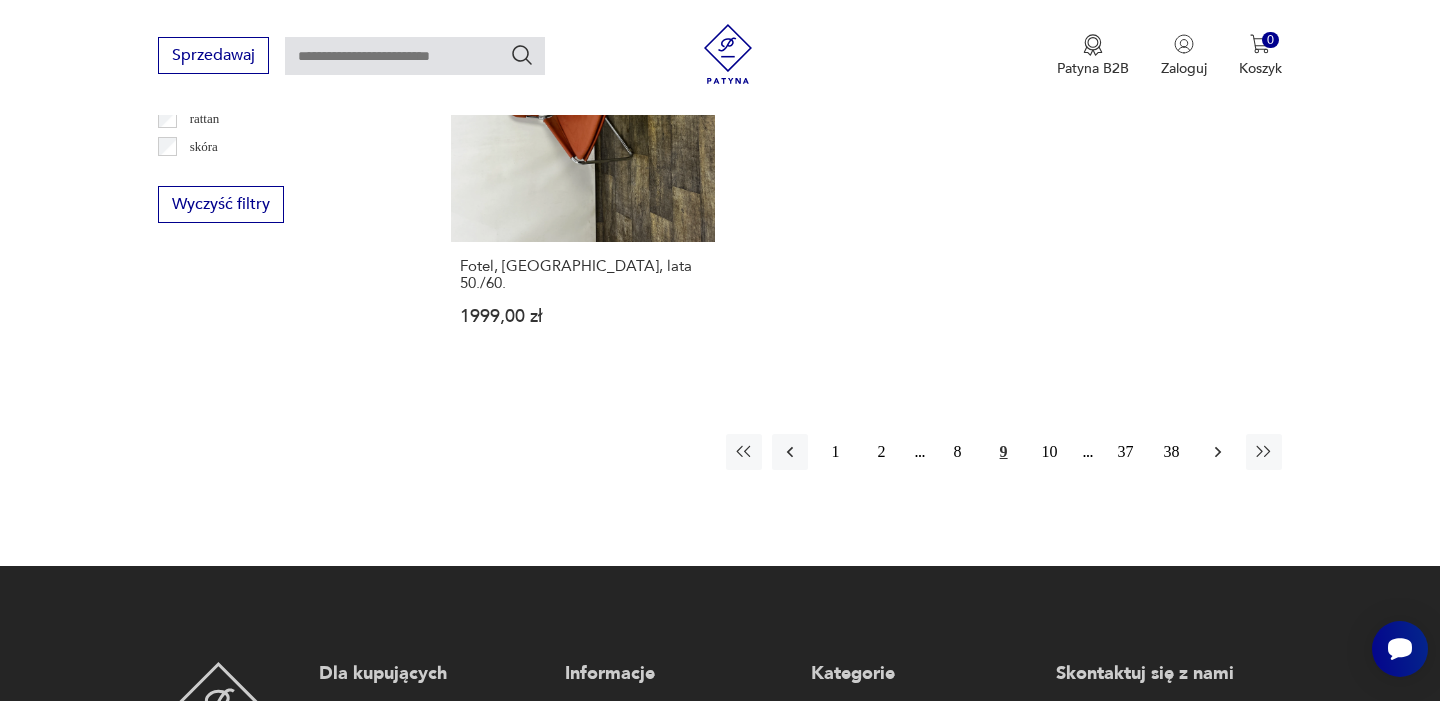 click 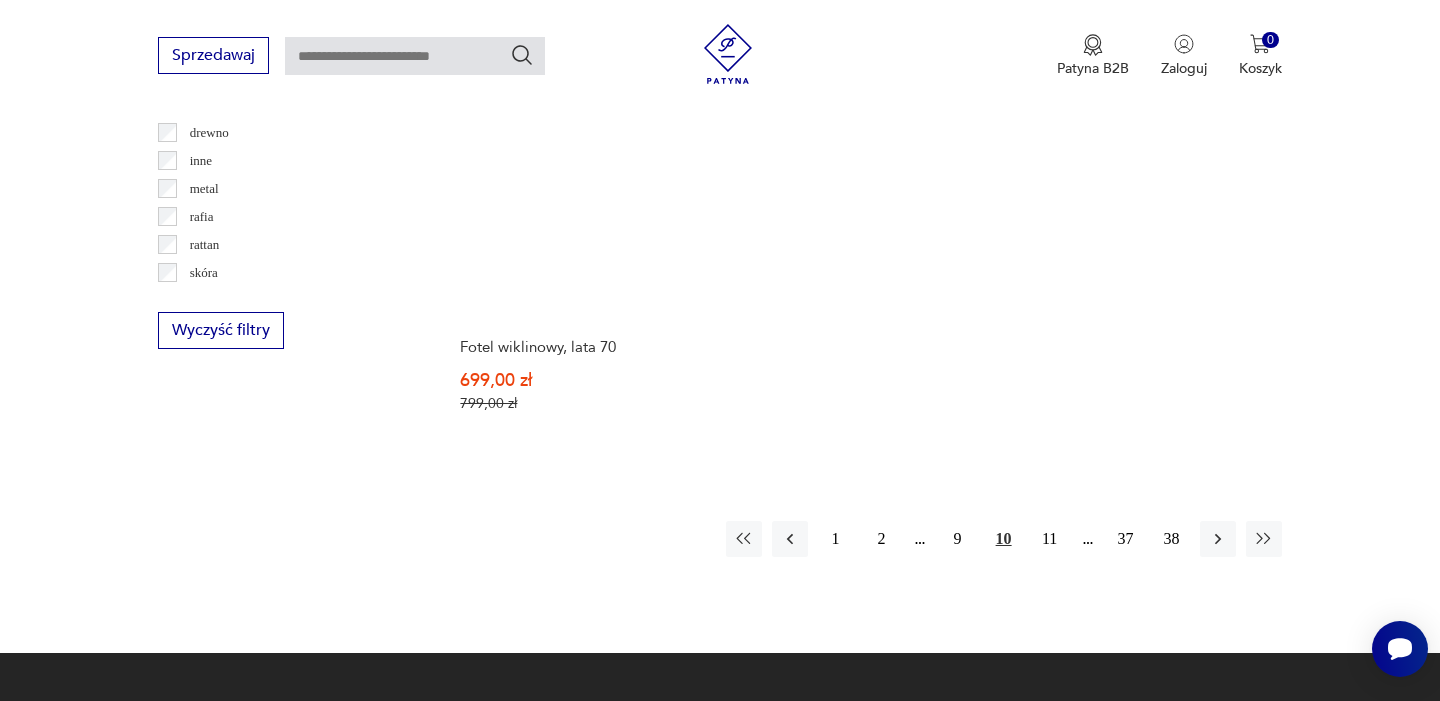 scroll, scrollTop: 2934, scrollLeft: 0, axis: vertical 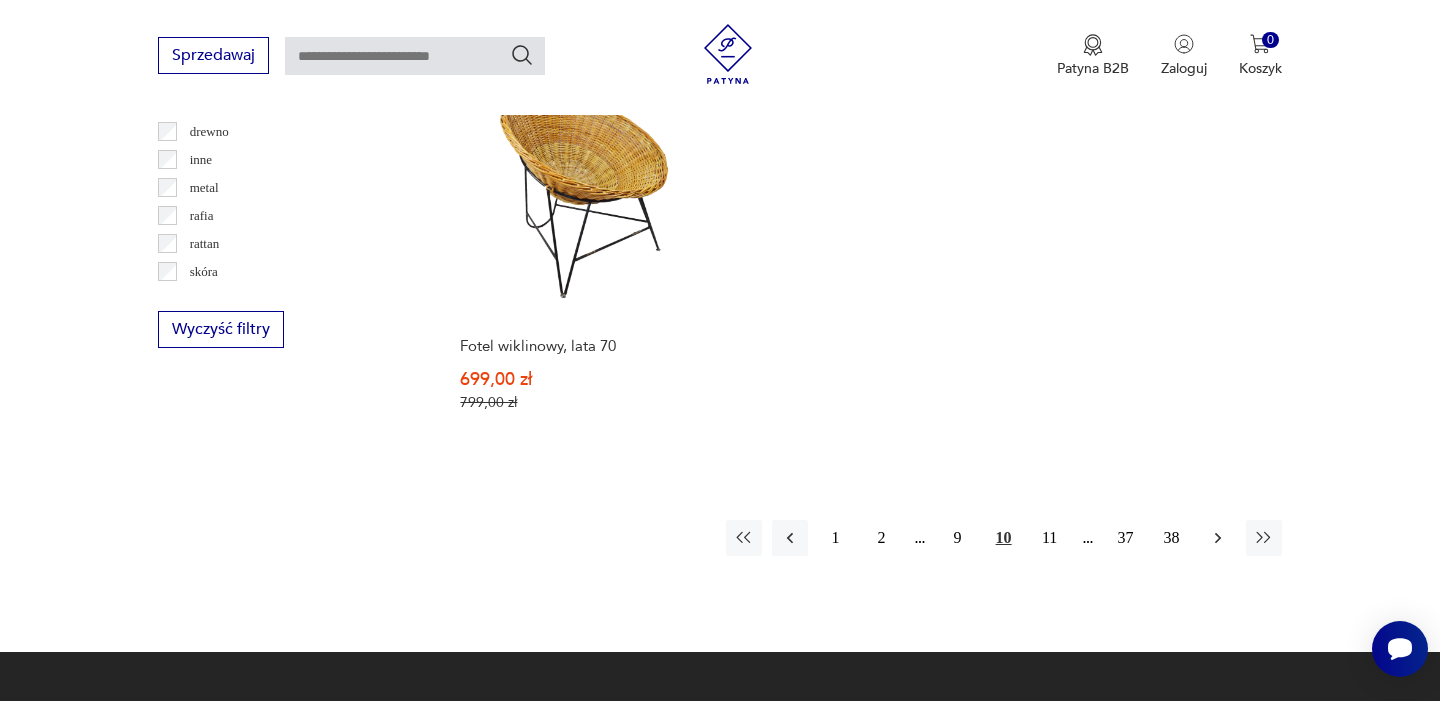 click 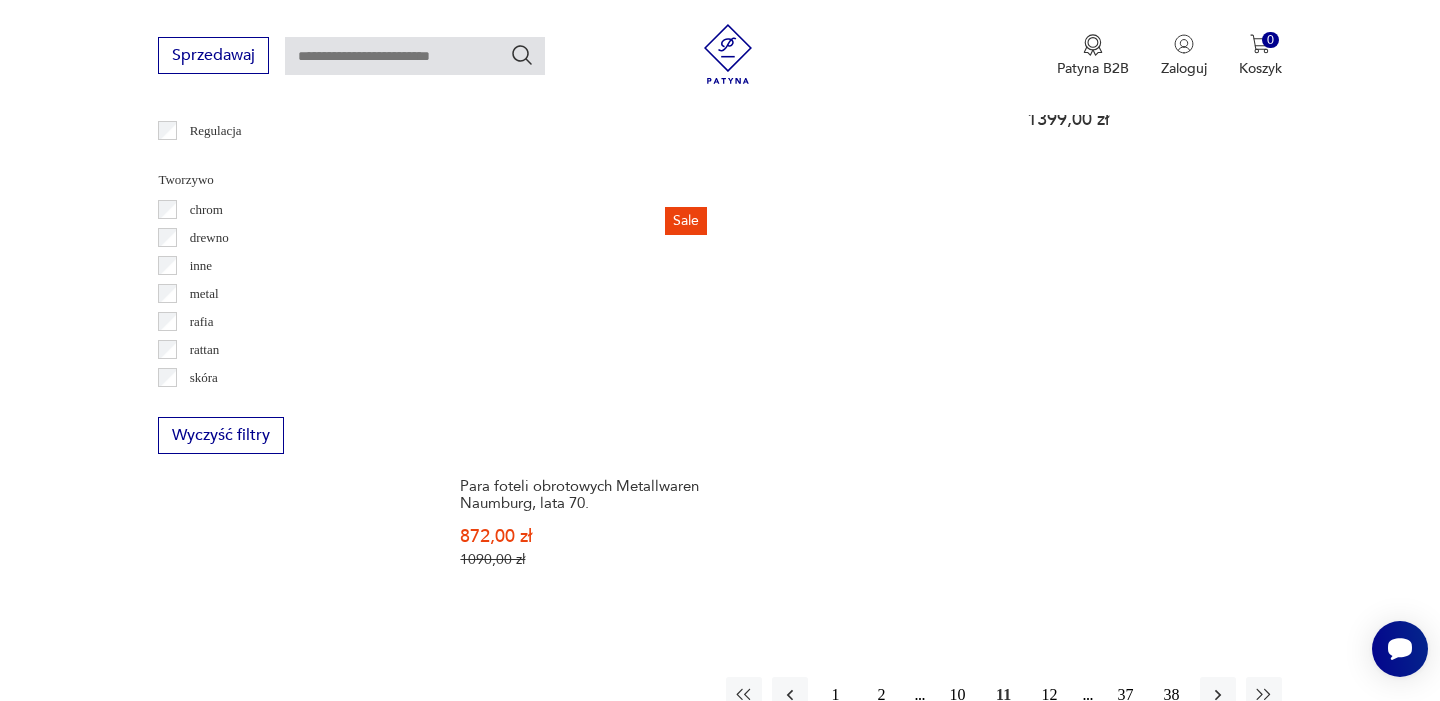 scroll, scrollTop: 2909, scrollLeft: 0, axis: vertical 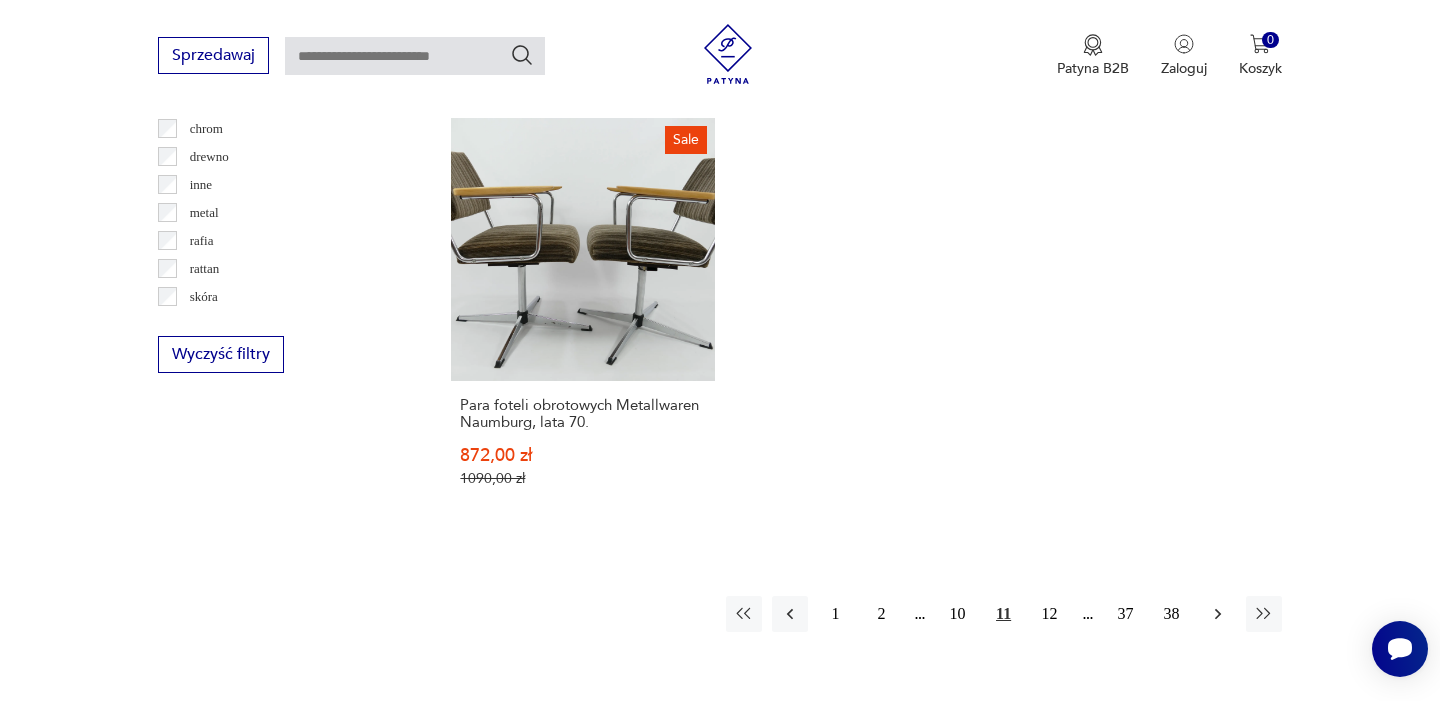click 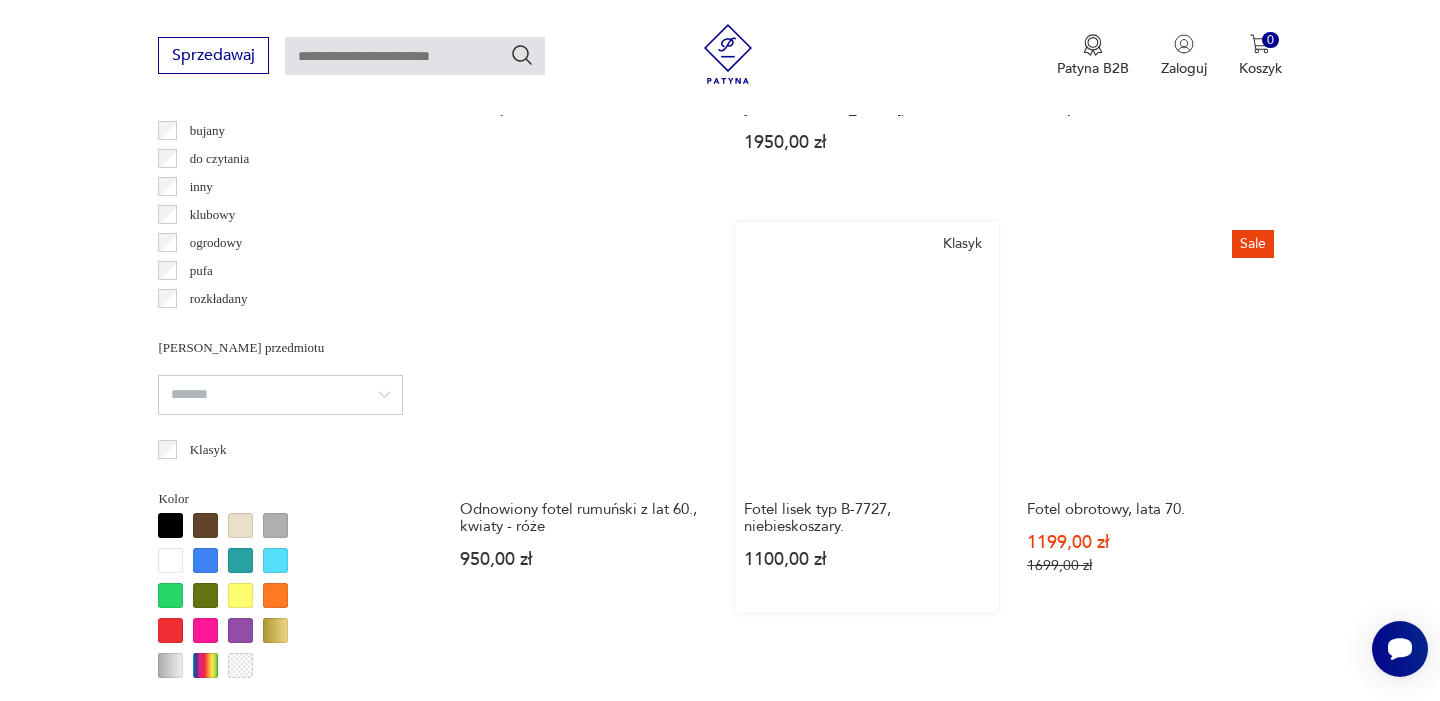 scroll, scrollTop: 1592, scrollLeft: 0, axis: vertical 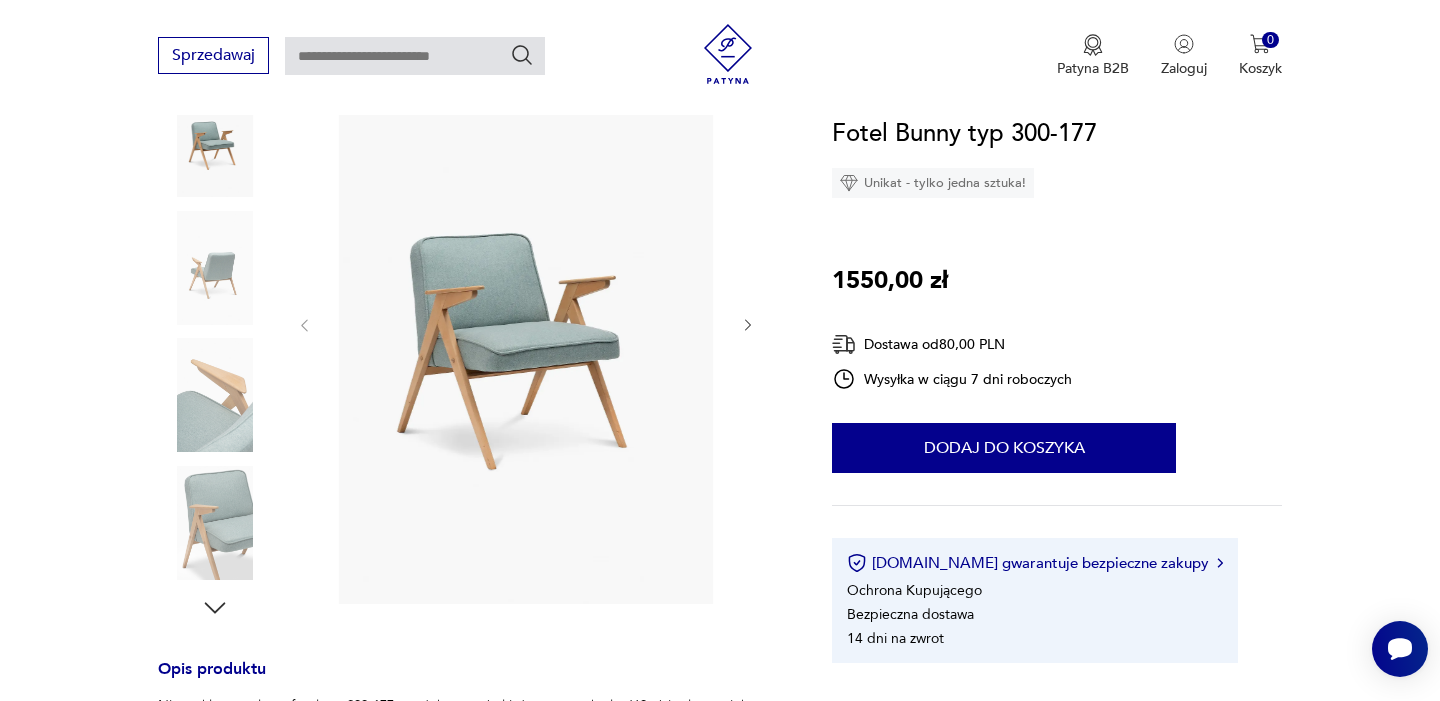click at bounding box center (215, 395) 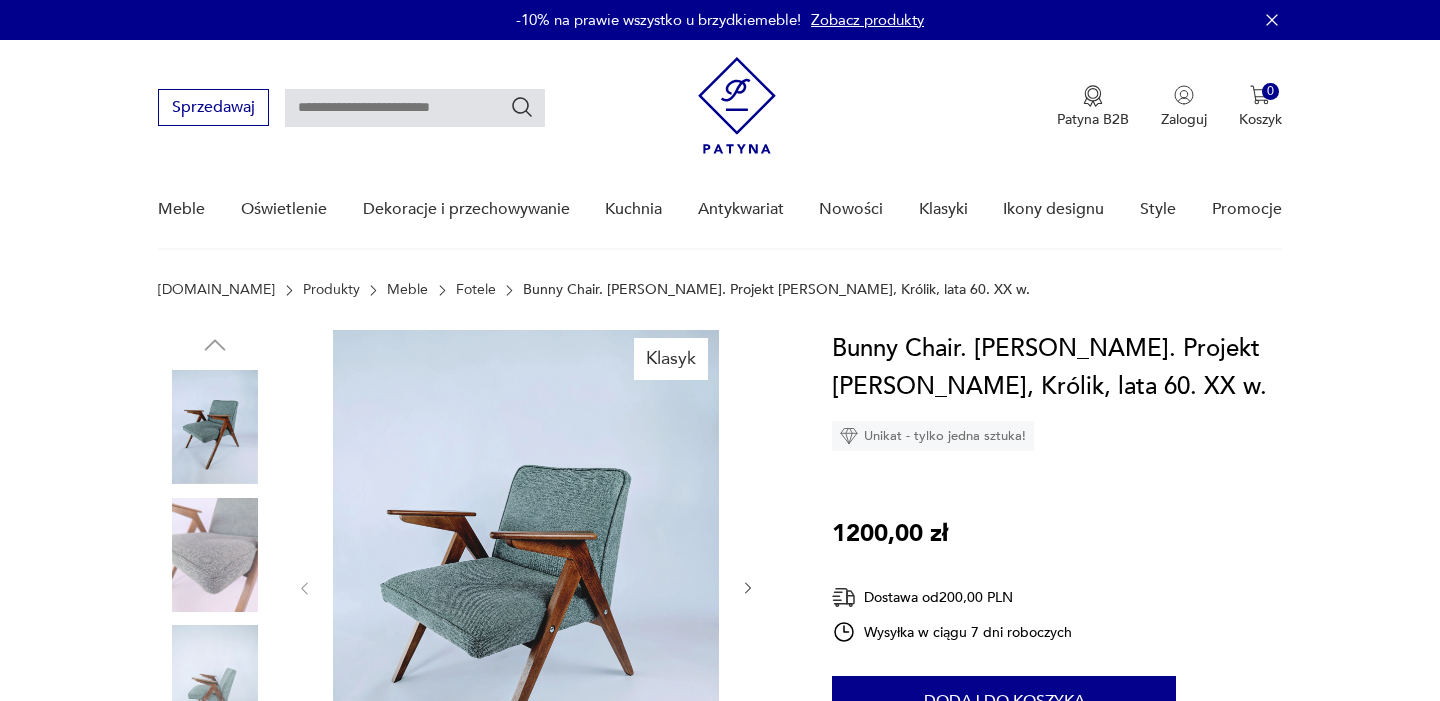 scroll, scrollTop: 0, scrollLeft: 0, axis: both 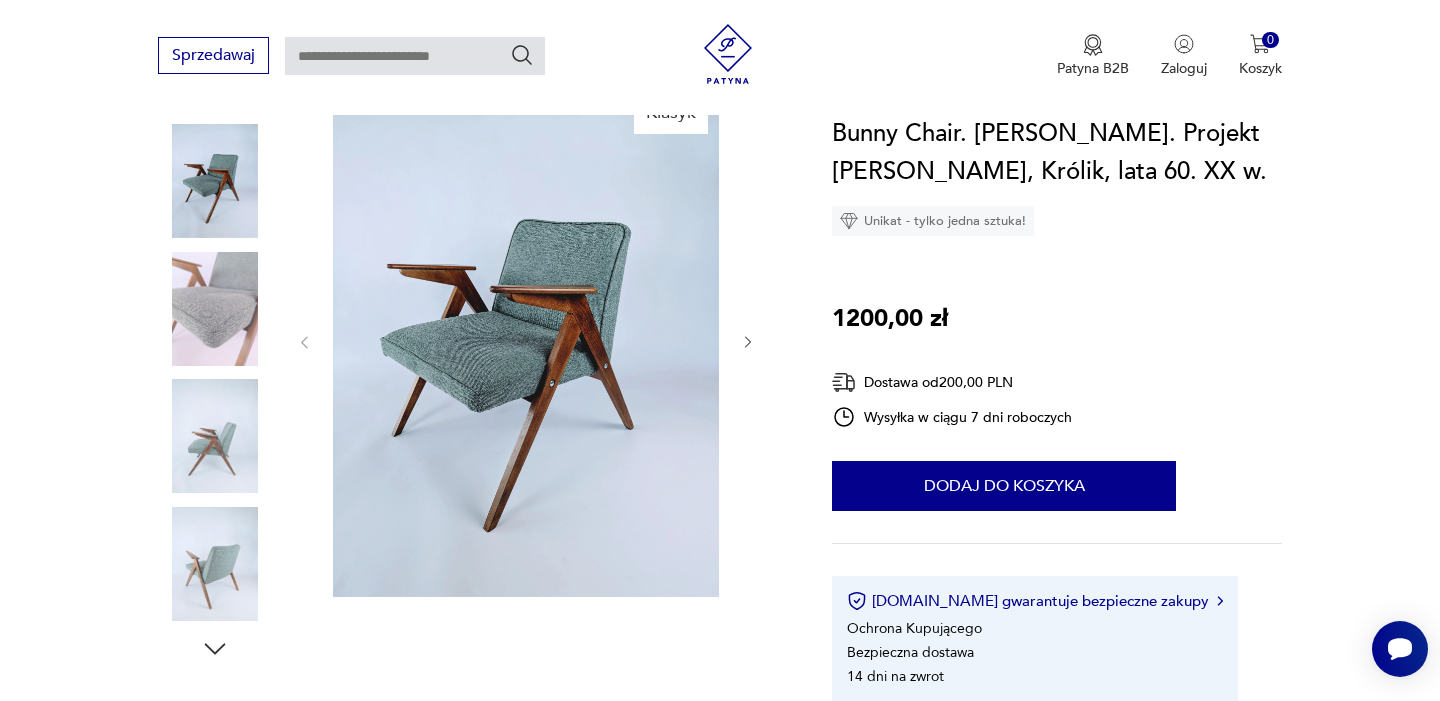 click at bounding box center [215, 309] 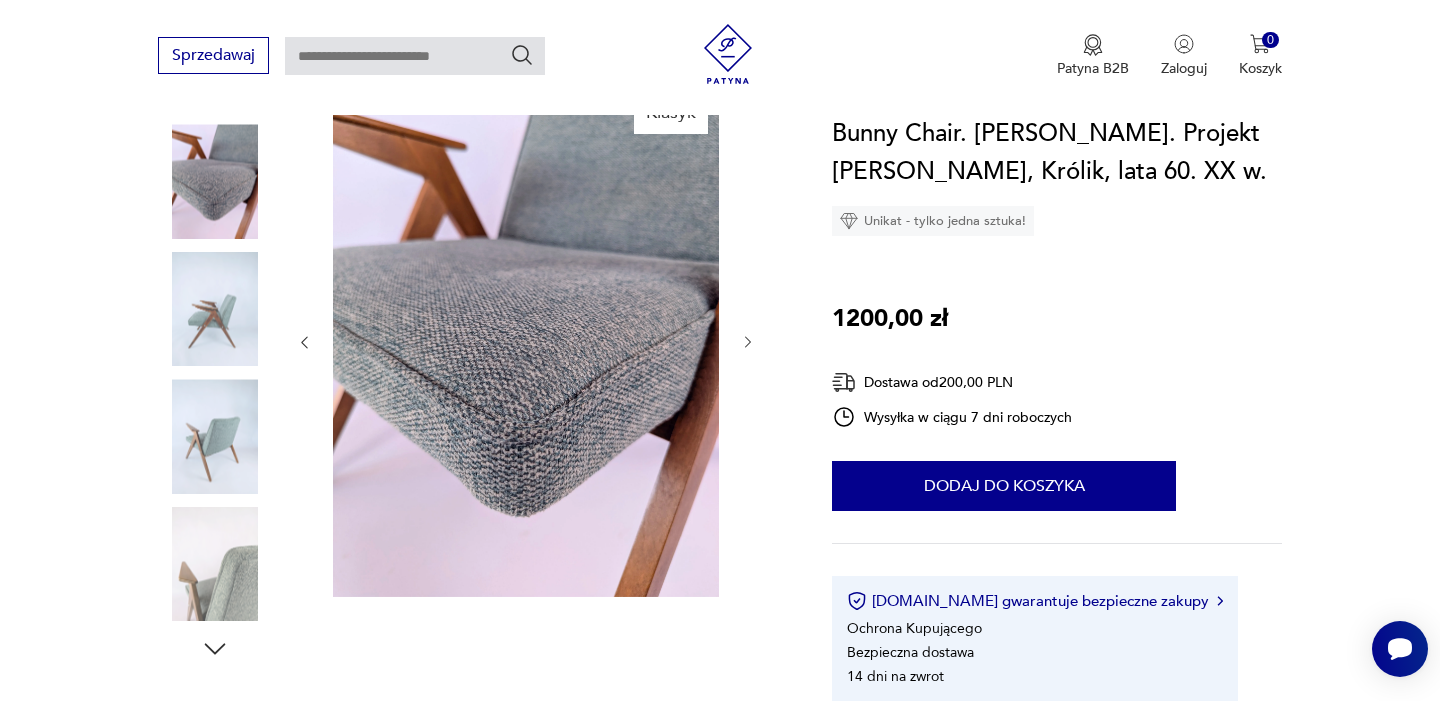 click at bounding box center (215, 309) 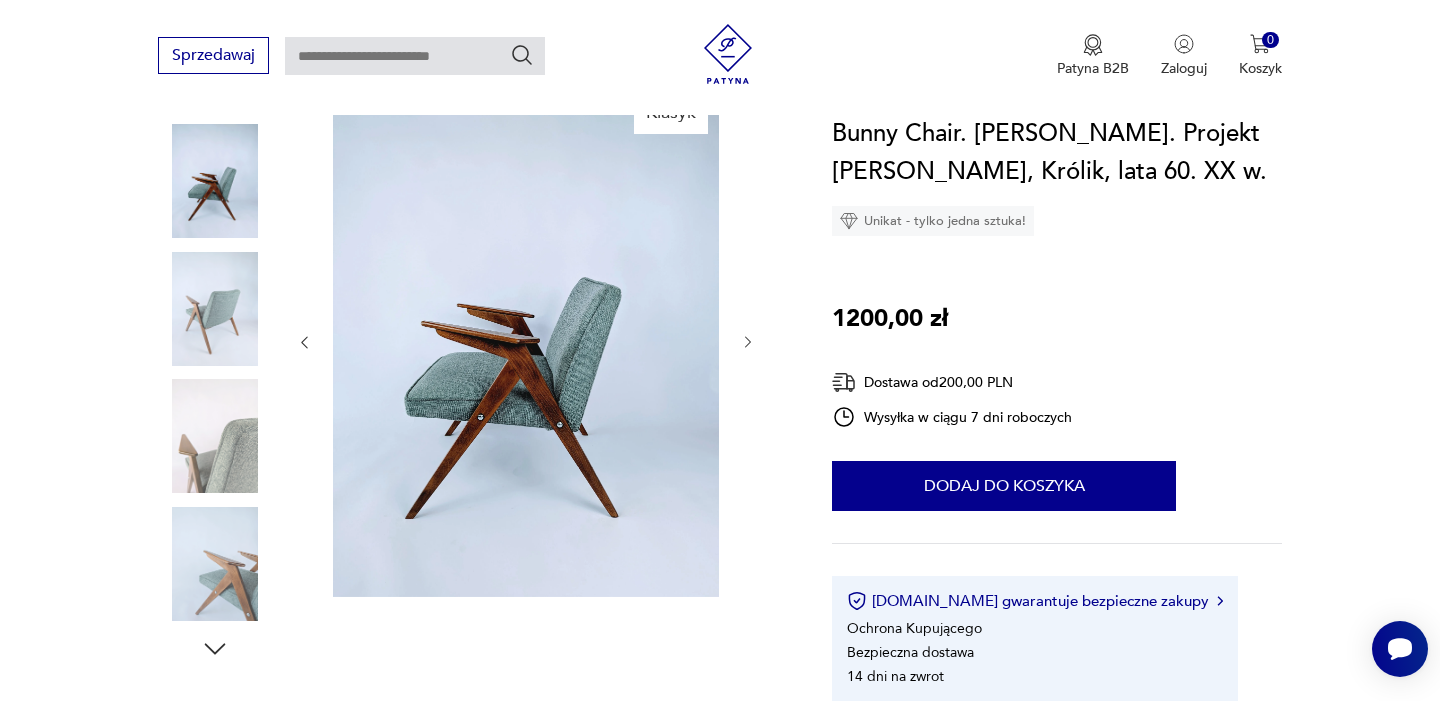 click at bounding box center (215, 436) 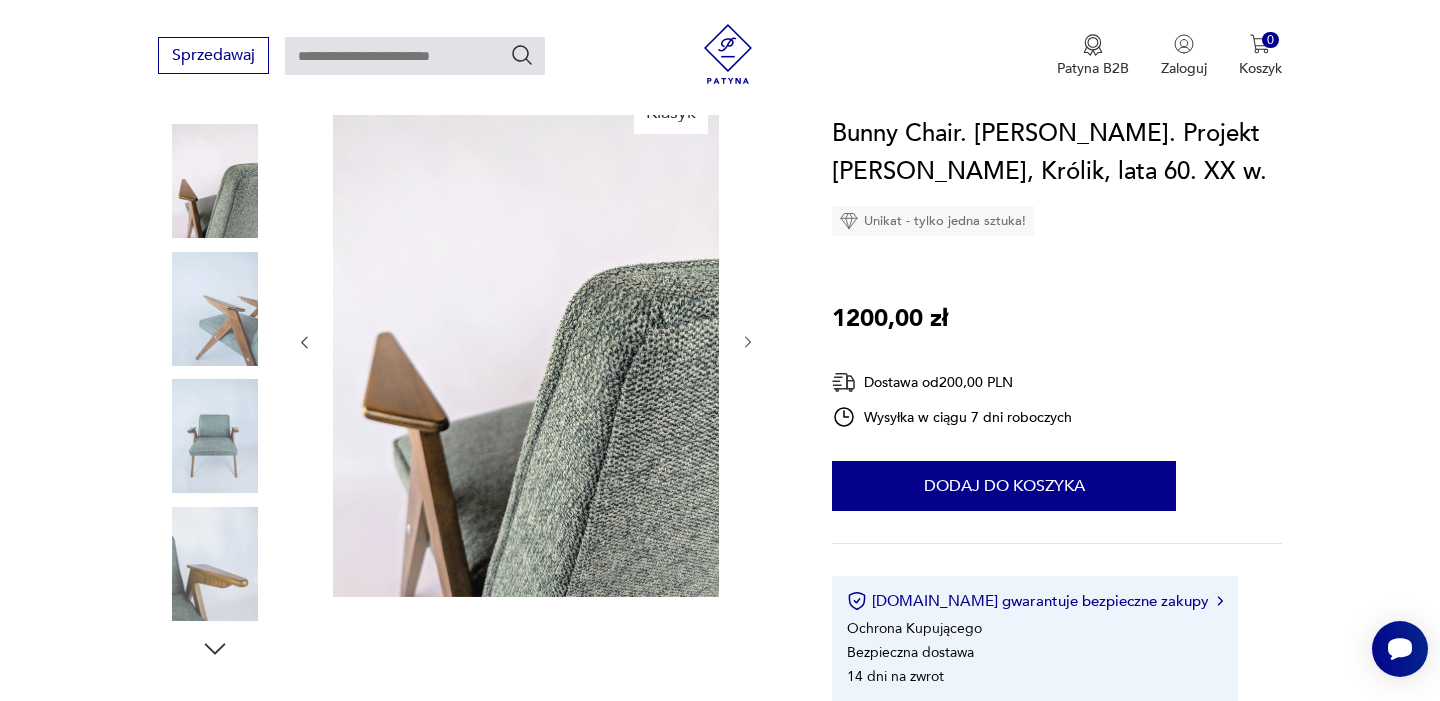 click at bounding box center [215, 436] 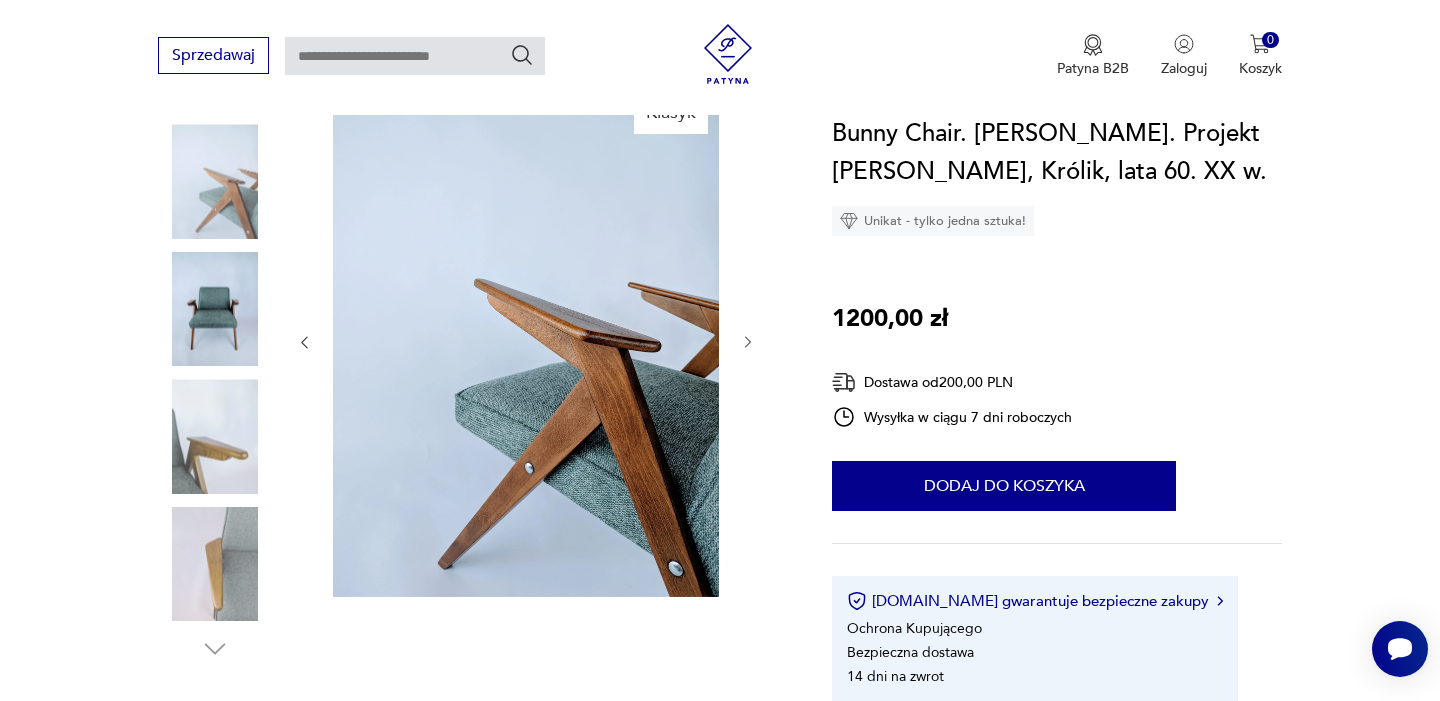 click at bounding box center (215, 436) 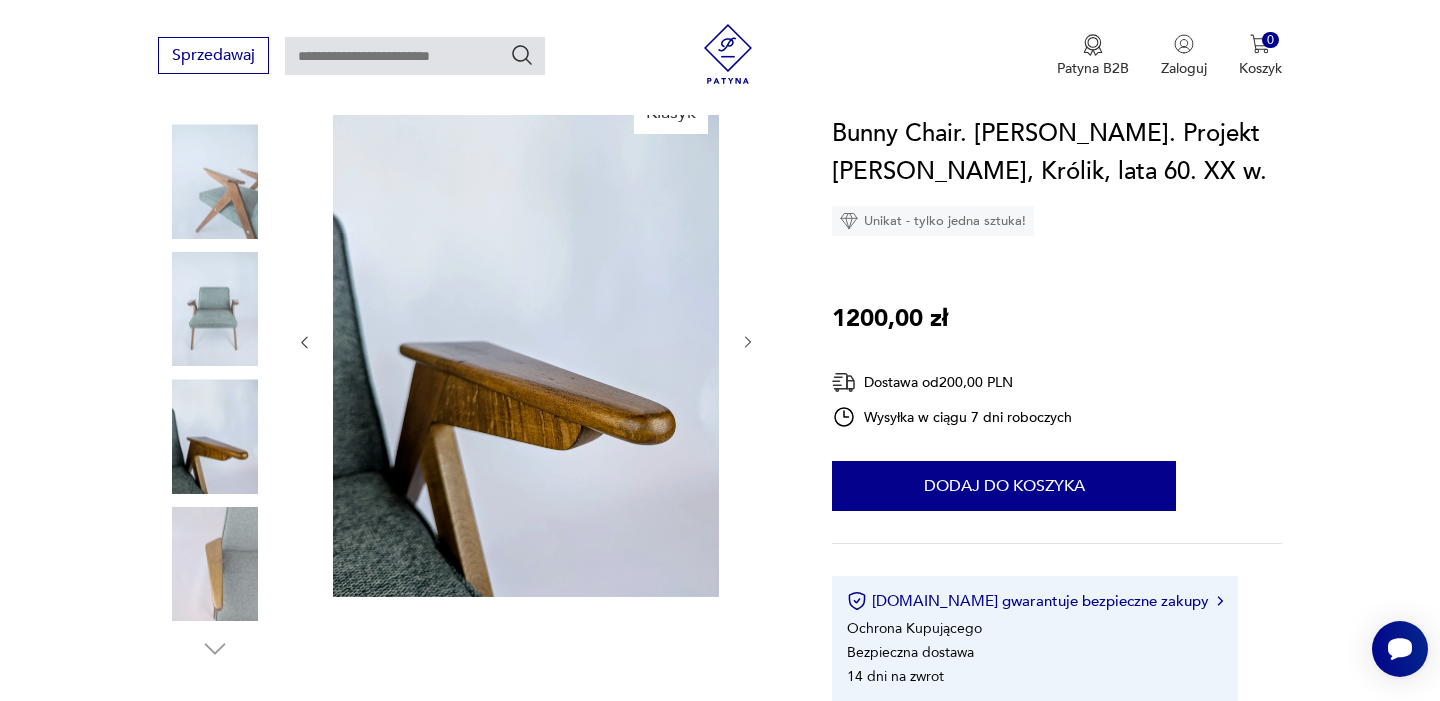 click at bounding box center (215, 564) 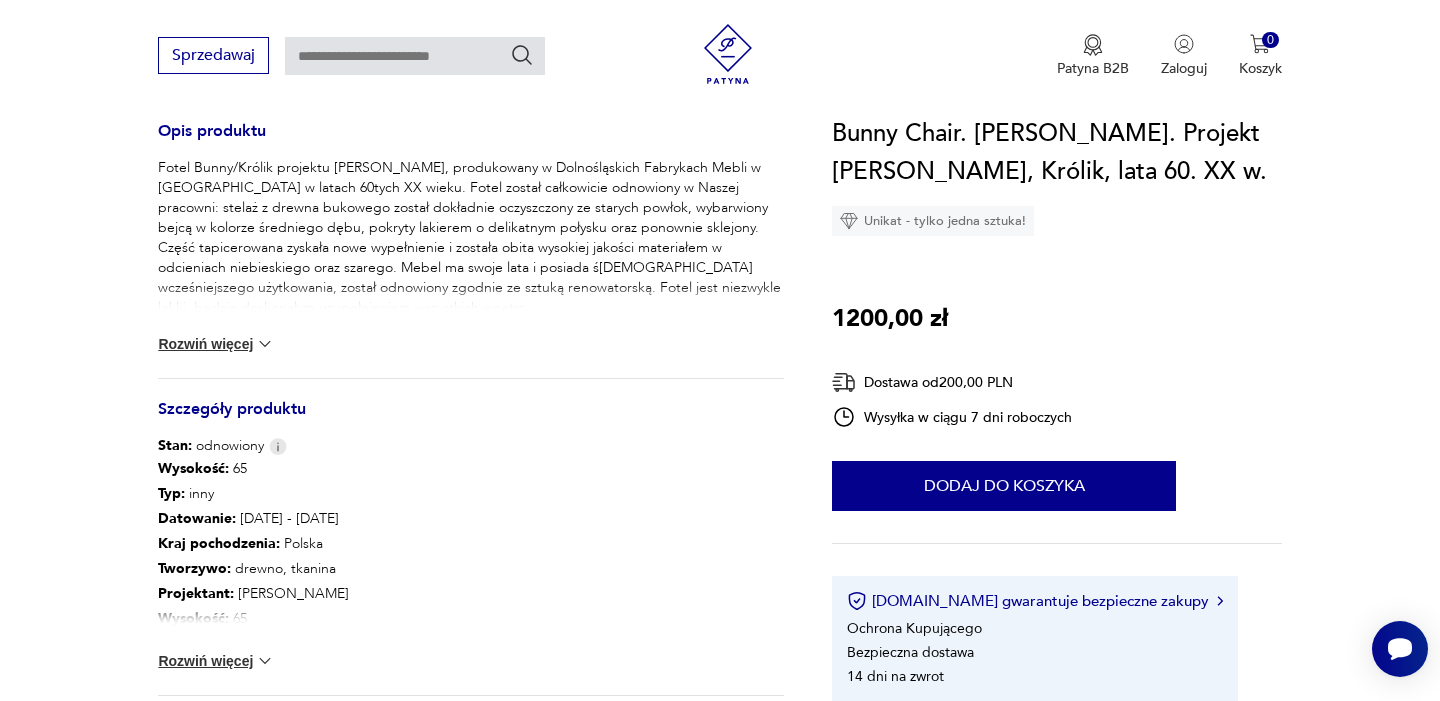 scroll, scrollTop: 830, scrollLeft: 0, axis: vertical 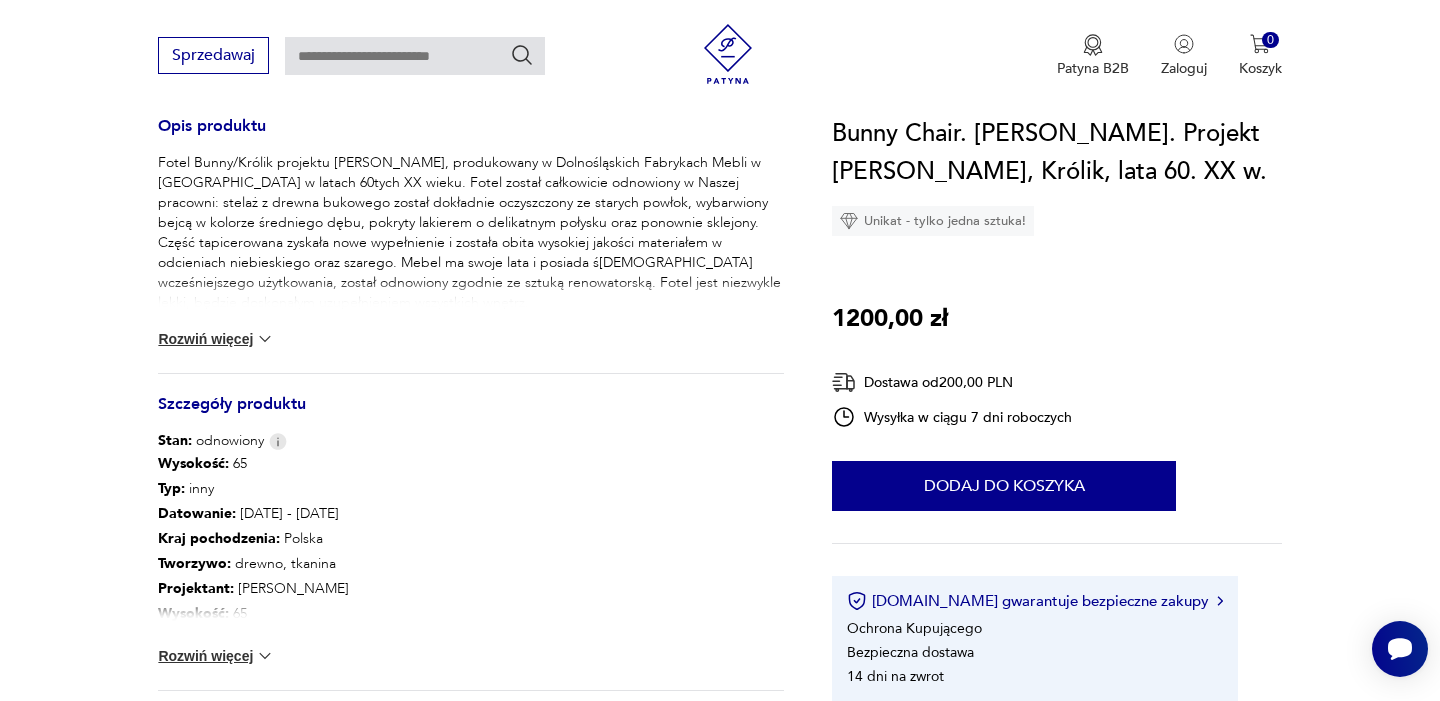 click on "Rozwiń więcej" at bounding box center [216, 339] 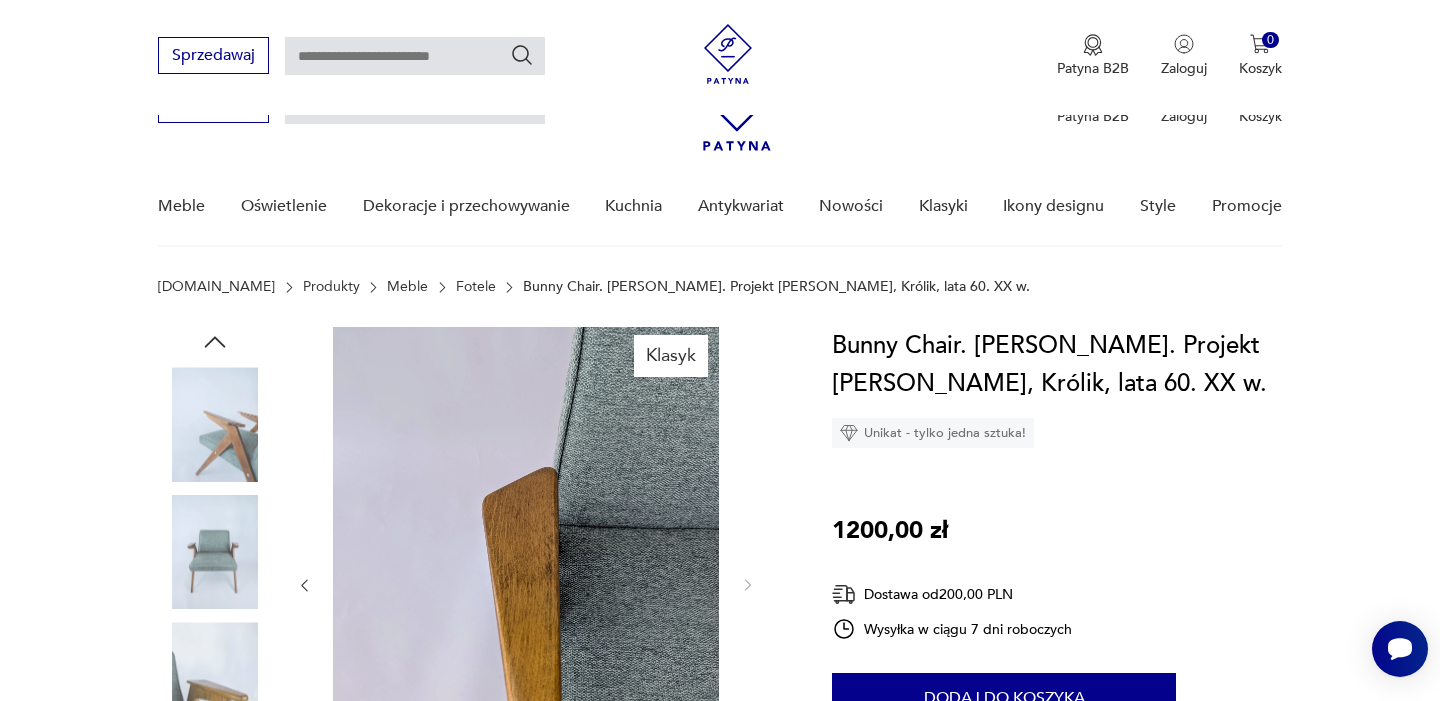 scroll, scrollTop: 0, scrollLeft: 0, axis: both 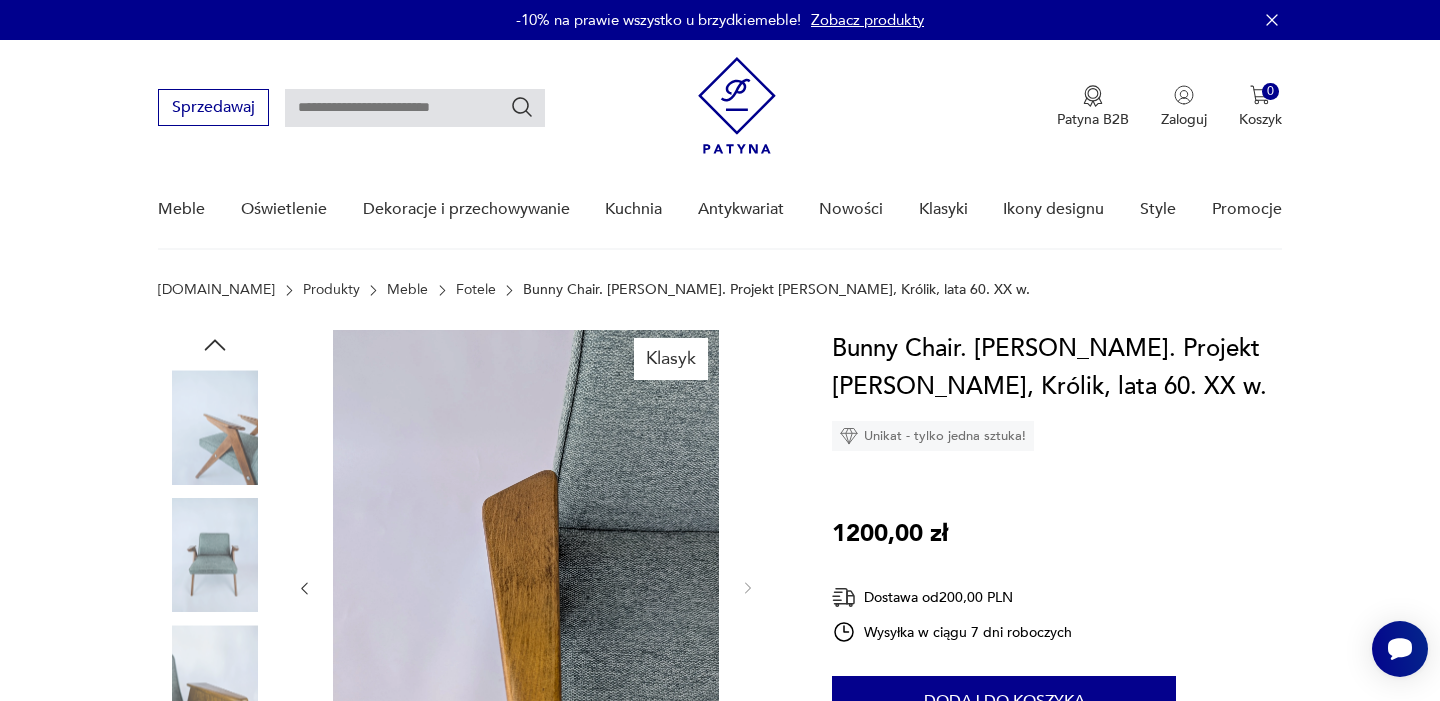click at bounding box center [215, 427] 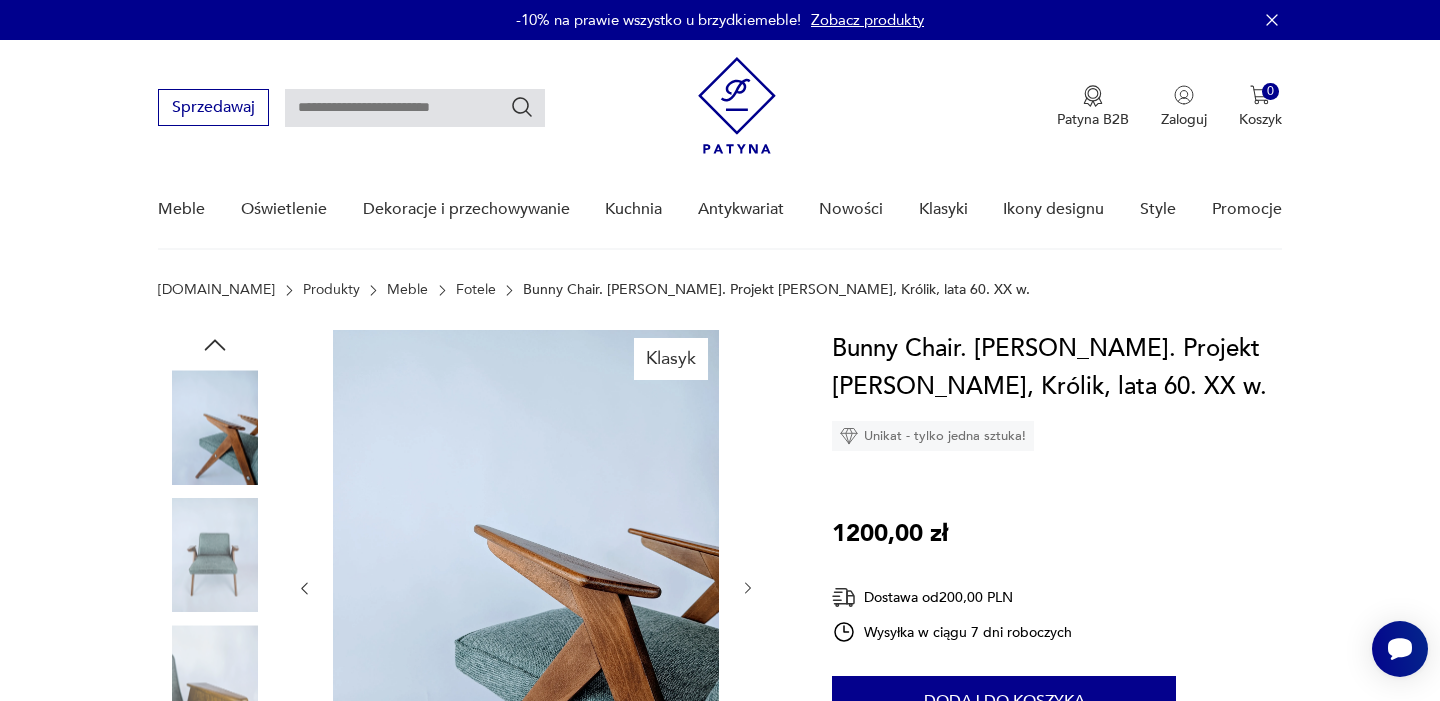 click 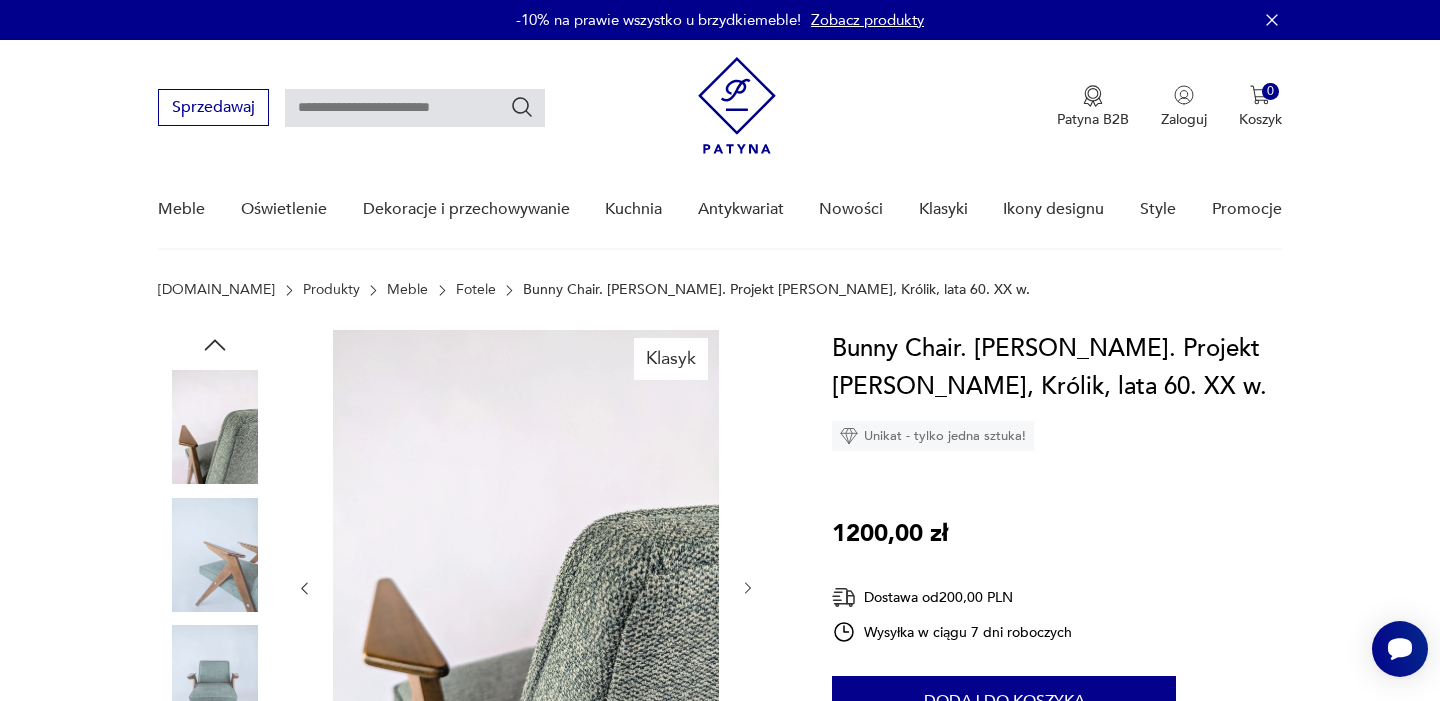 click 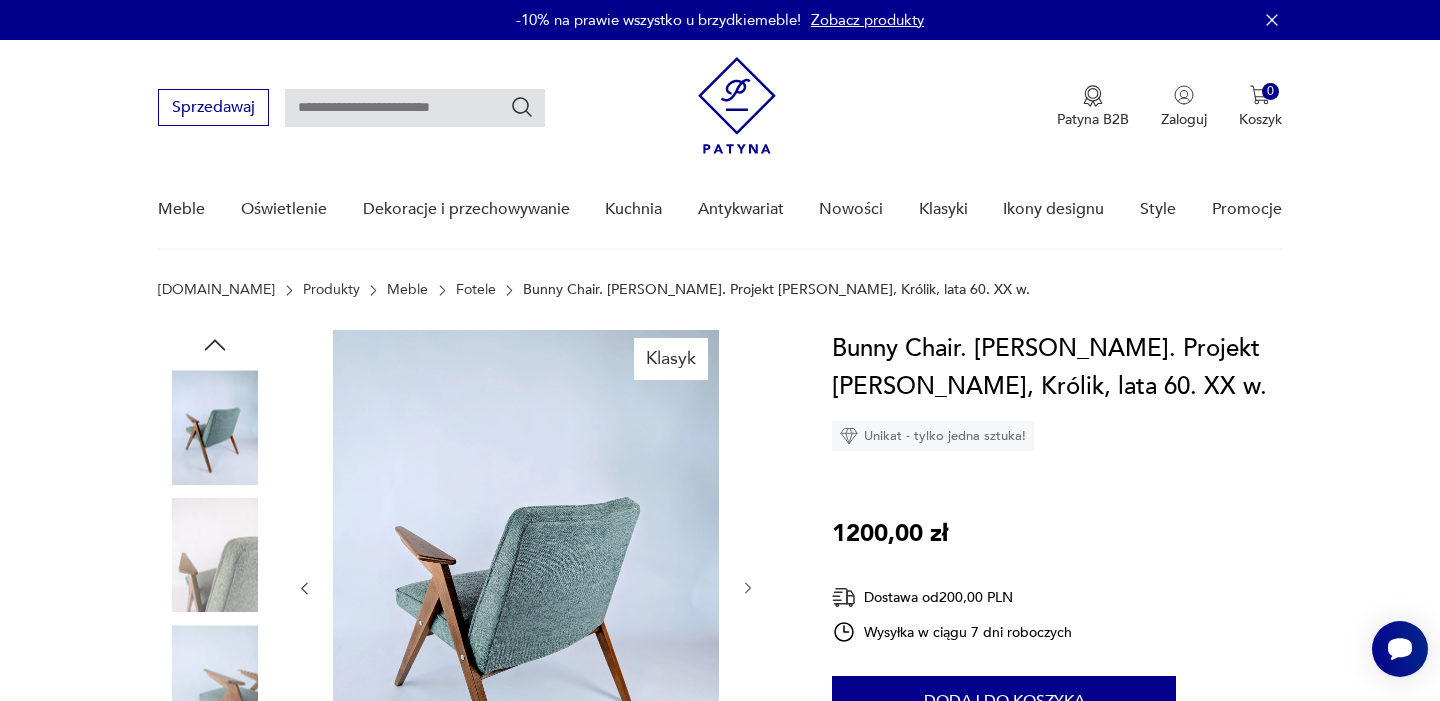 click 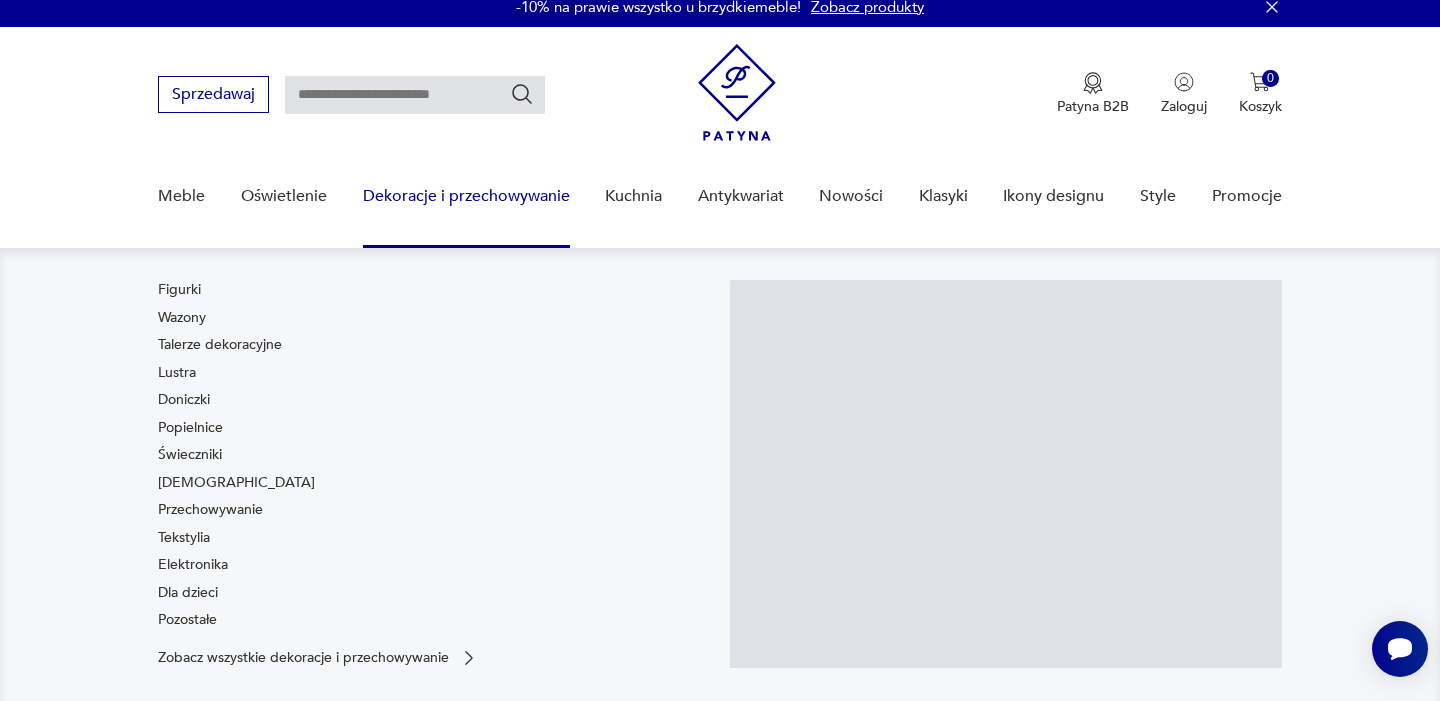 scroll, scrollTop: 16, scrollLeft: 0, axis: vertical 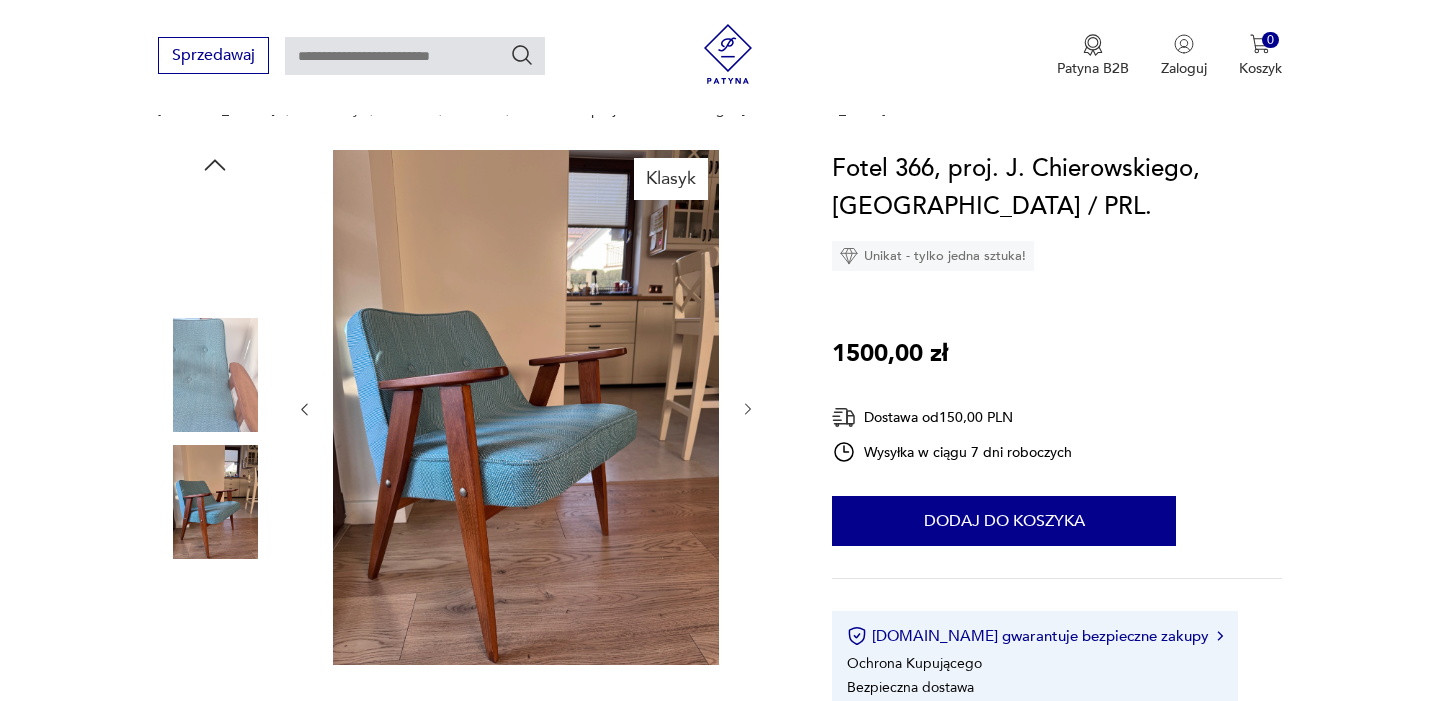 click at bounding box center (215, 630) 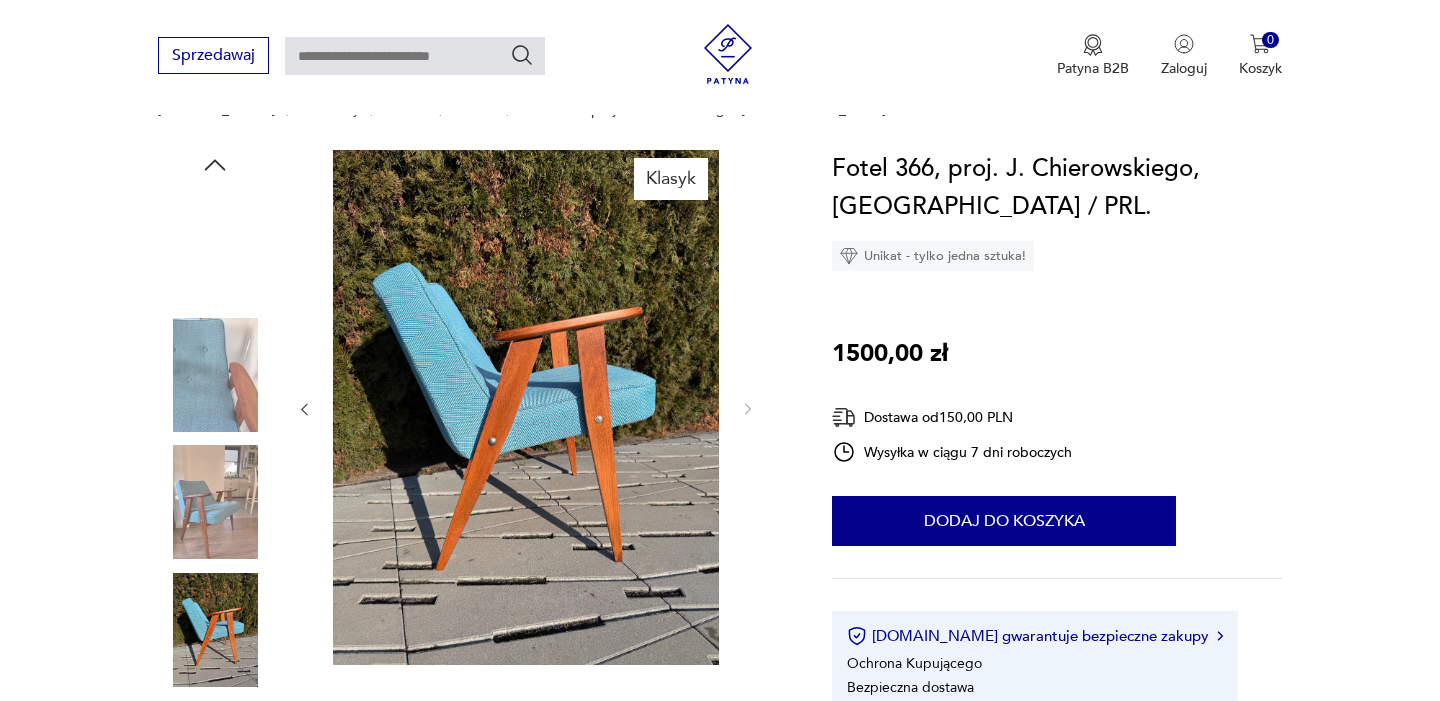 scroll, scrollTop: 0, scrollLeft: 0, axis: both 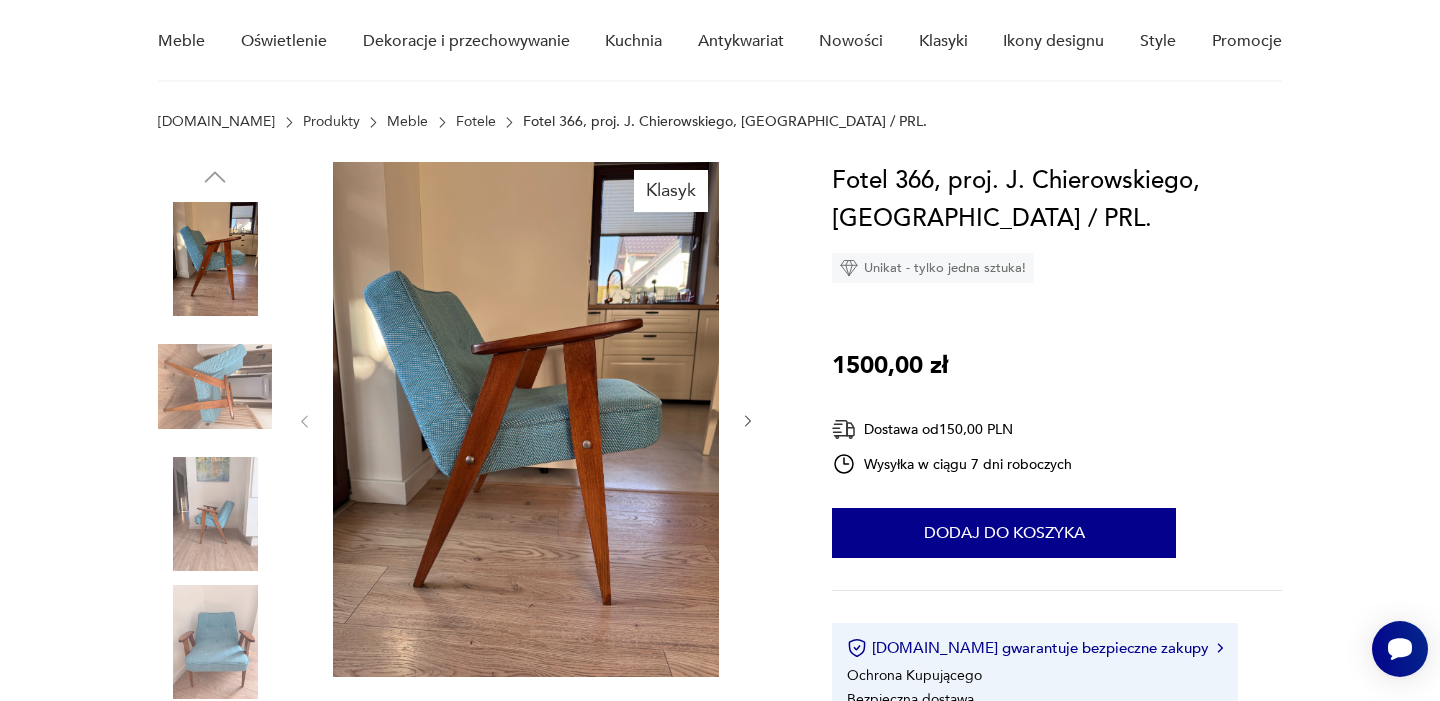 click at bounding box center [215, 514] 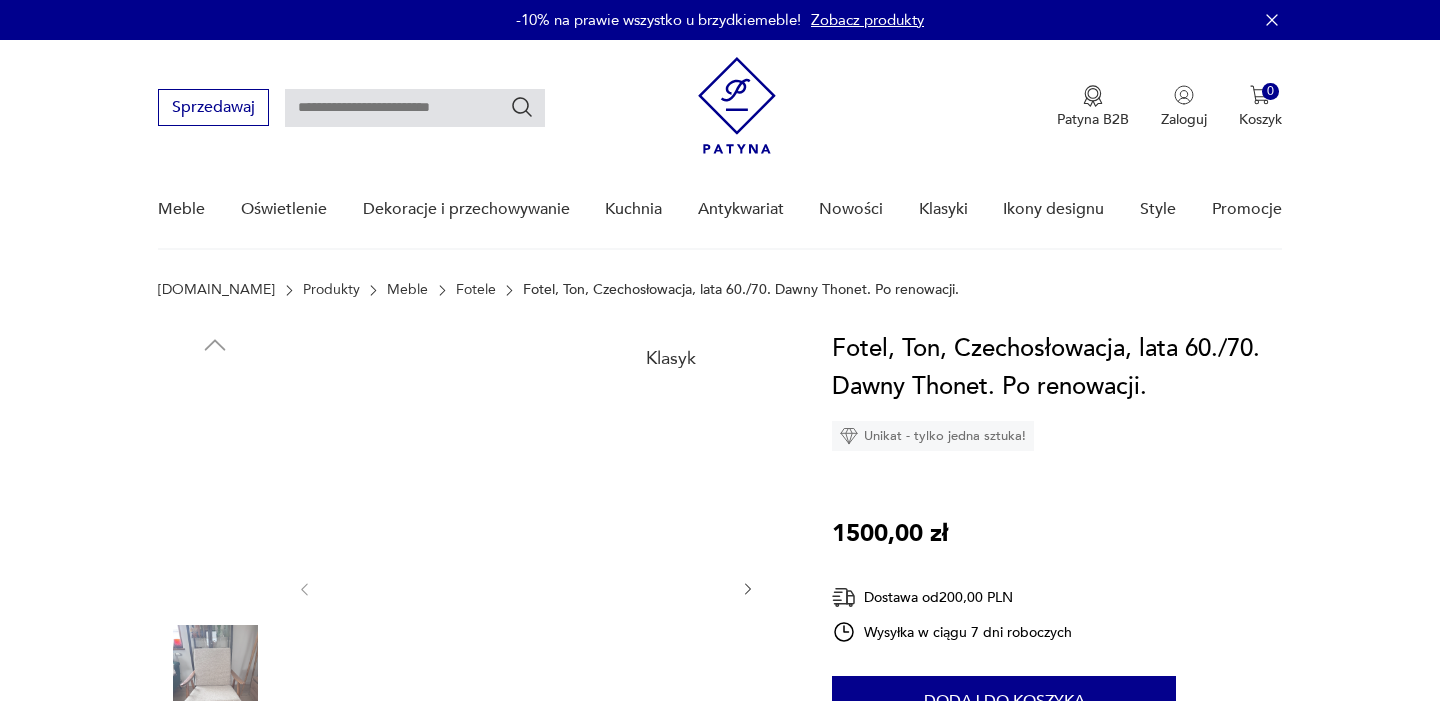 scroll, scrollTop: 0, scrollLeft: 0, axis: both 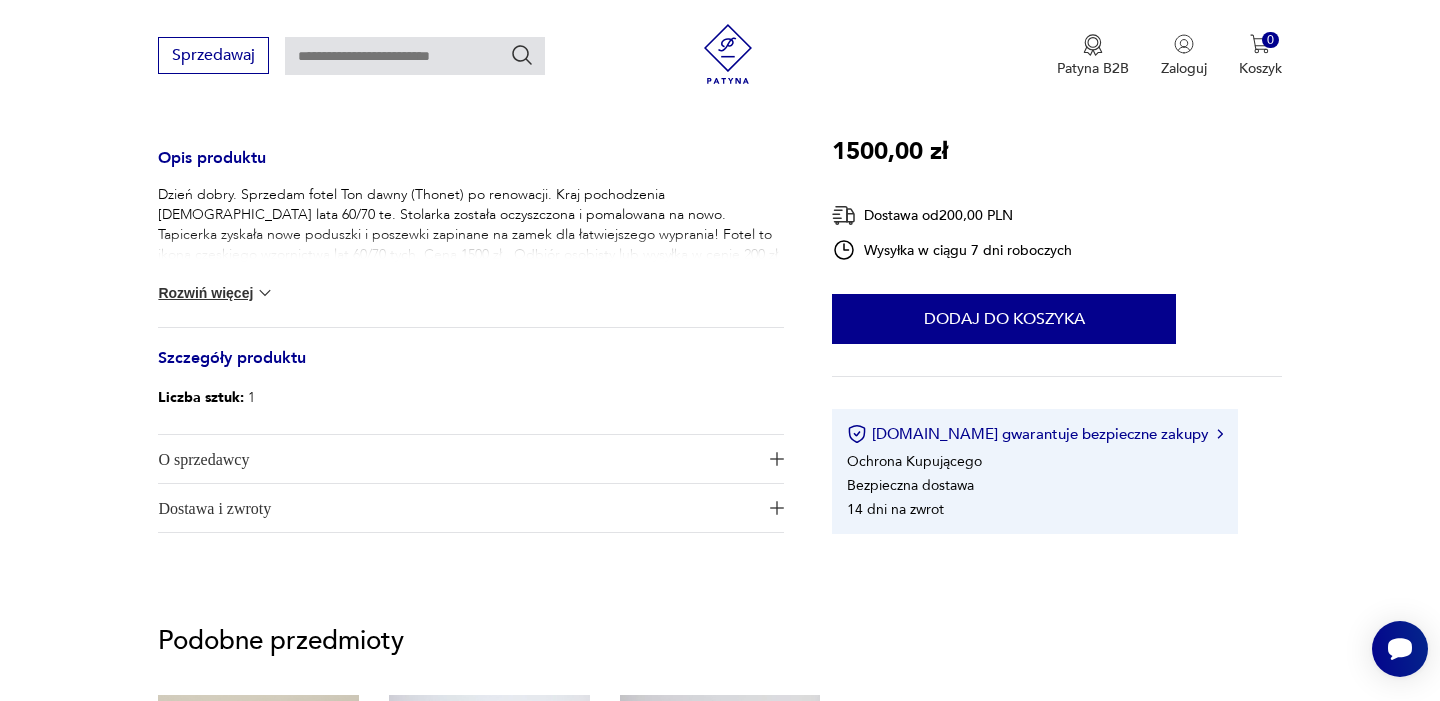click on "Dzień dobry. Sprzedam fotel Ton dawny (Thonet) po renowacji. Kraj pochodzenia Czechosłowacja lata 60/70 te. Stolarka została oczyszczona i pomalowana na nowo. Tapicerka zyskała nowe poduszki i poszewki zapinane na zamek dla łatwiejszego wyprania! Fotel to ikona czeskiego wzornictwa lat 60/70 tych. Cena 1500 zł . Odbiór osobisty lub wysyłka w cenie 200 zł w Polsce! Zapraszam! Rozwiń więcej" at bounding box center [471, 256] 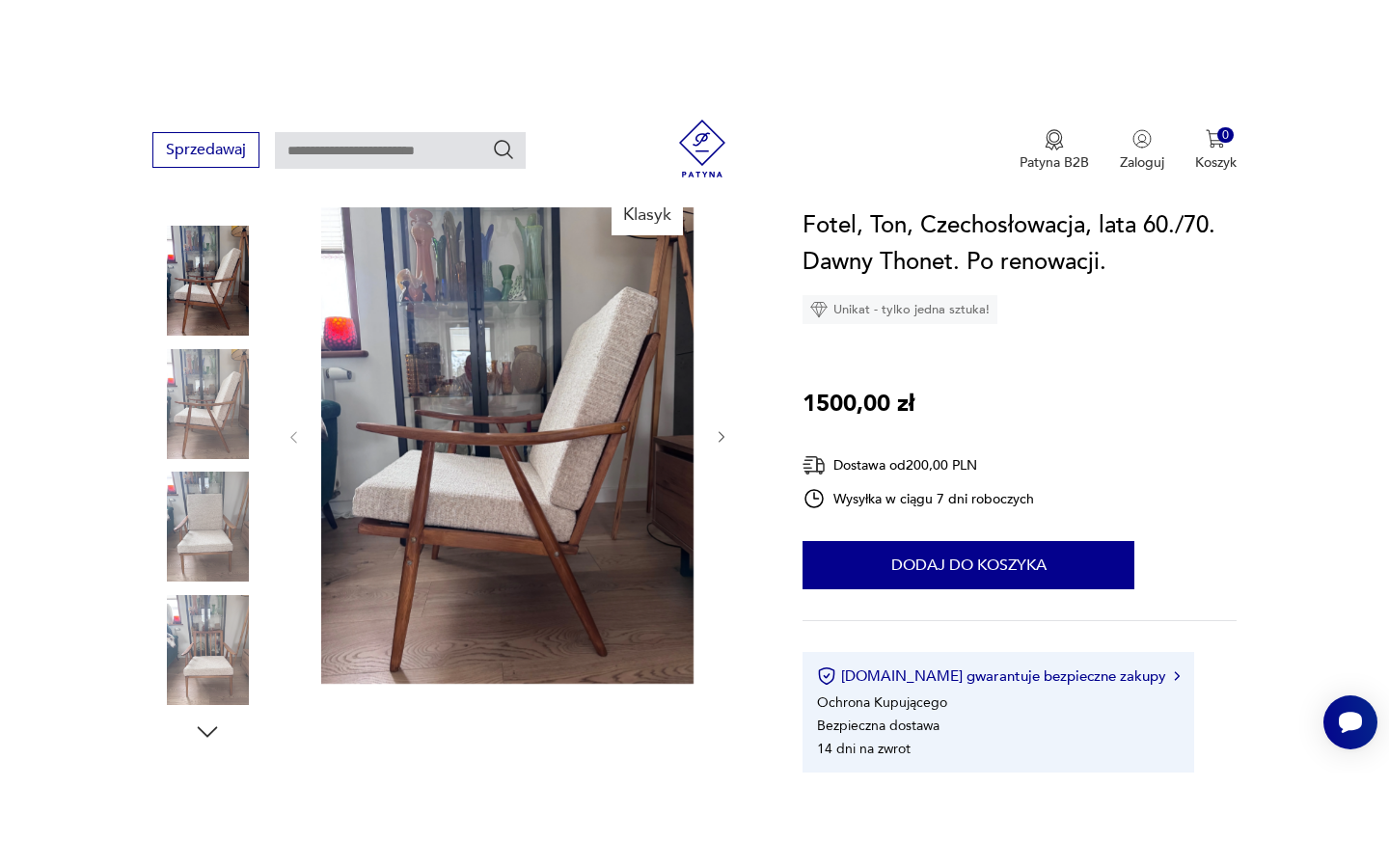 scroll, scrollTop: 200, scrollLeft: 0, axis: vertical 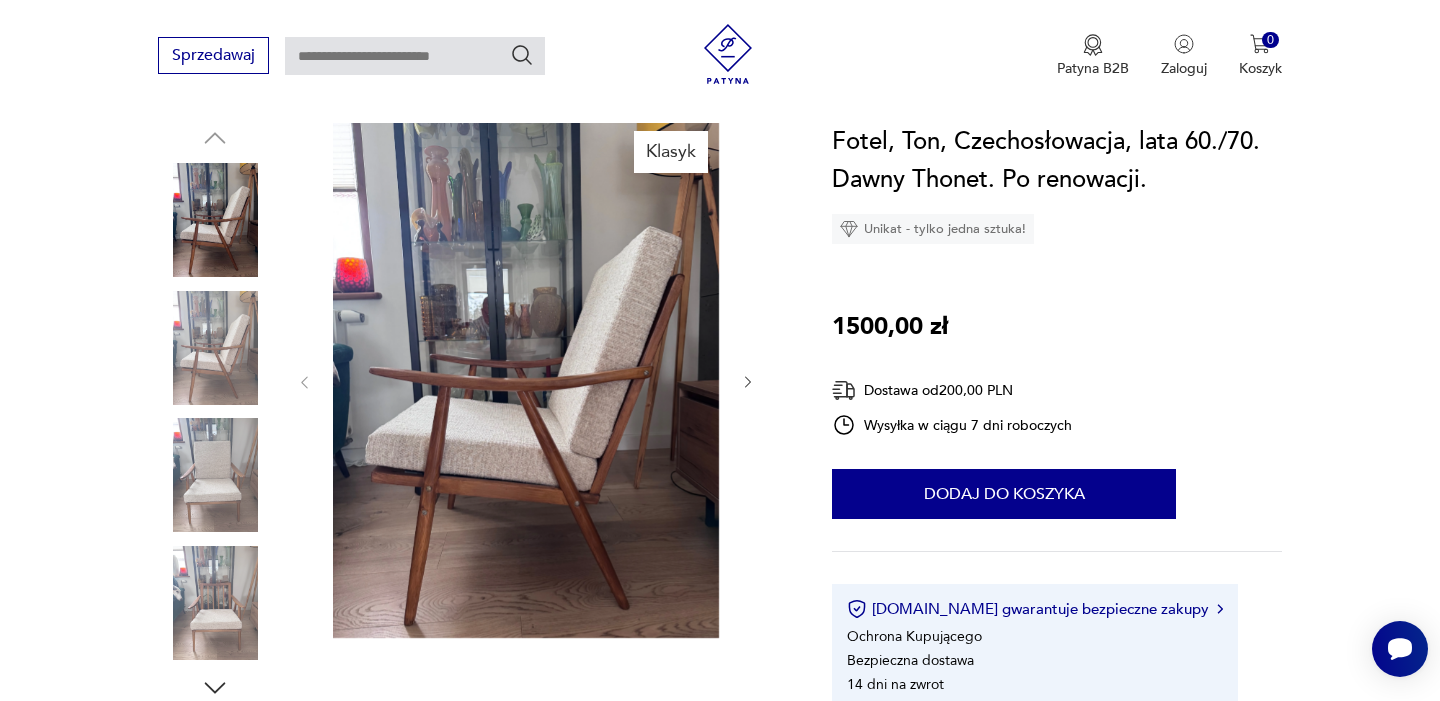 click at bounding box center [215, 348] 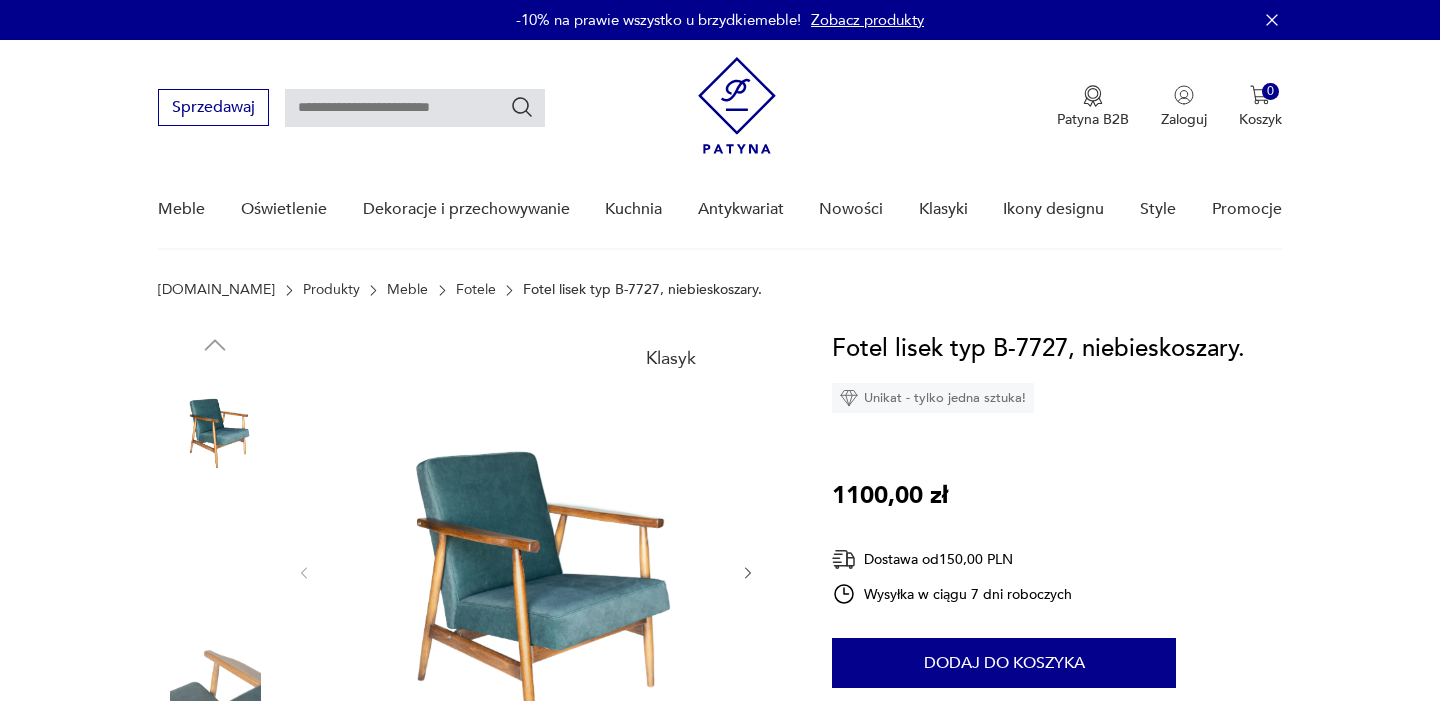 scroll, scrollTop: 0, scrollLeft: 0, axis: both 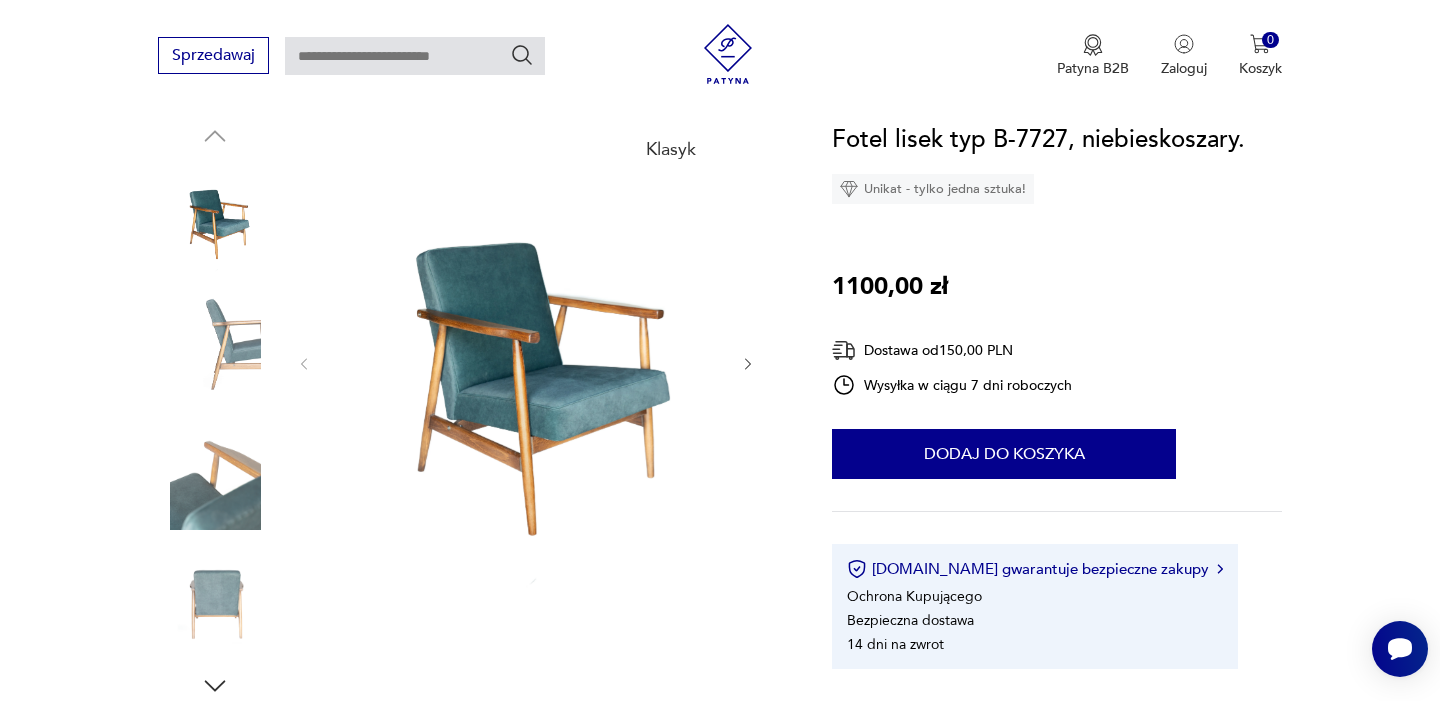 click at bounding box center (215, 601) 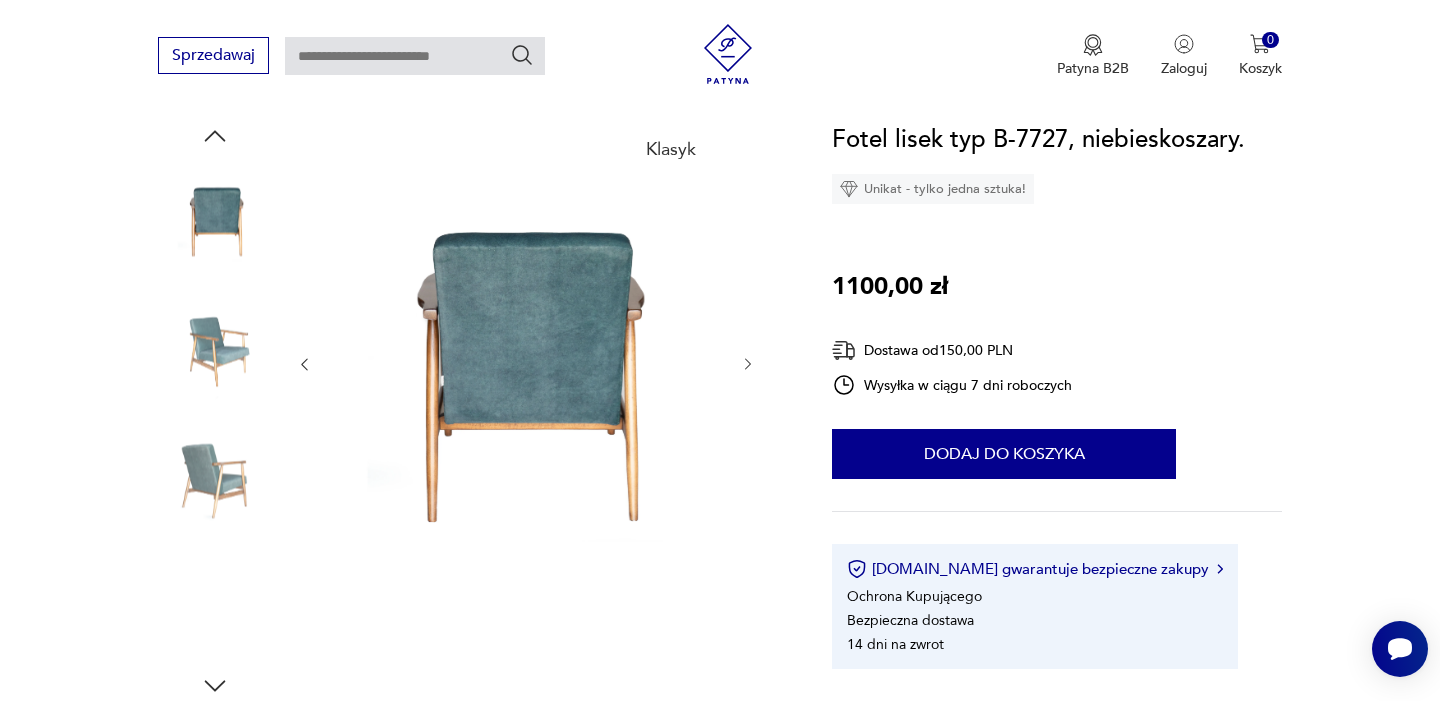 click at bounding box center [215, 473] 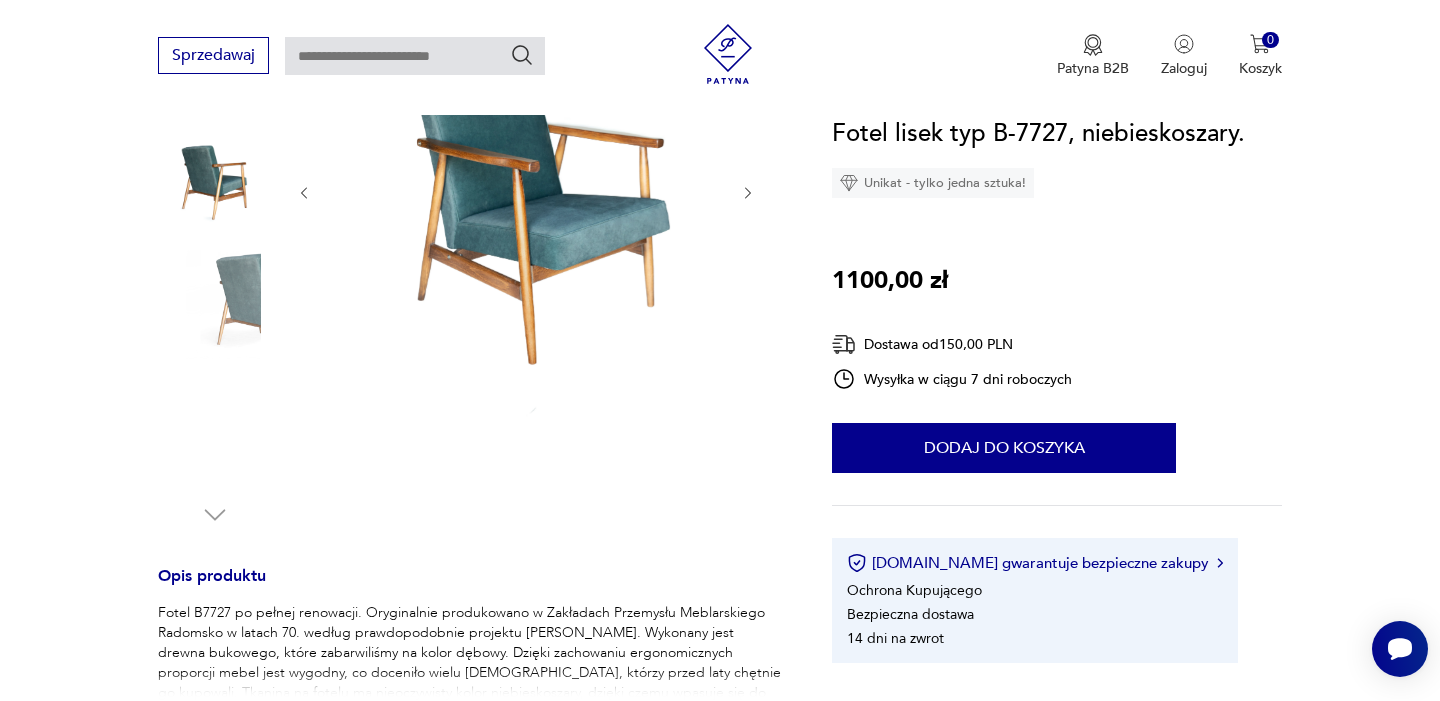 scroll, scrollTop: 381, scrollLeft: 0, axis: vertical 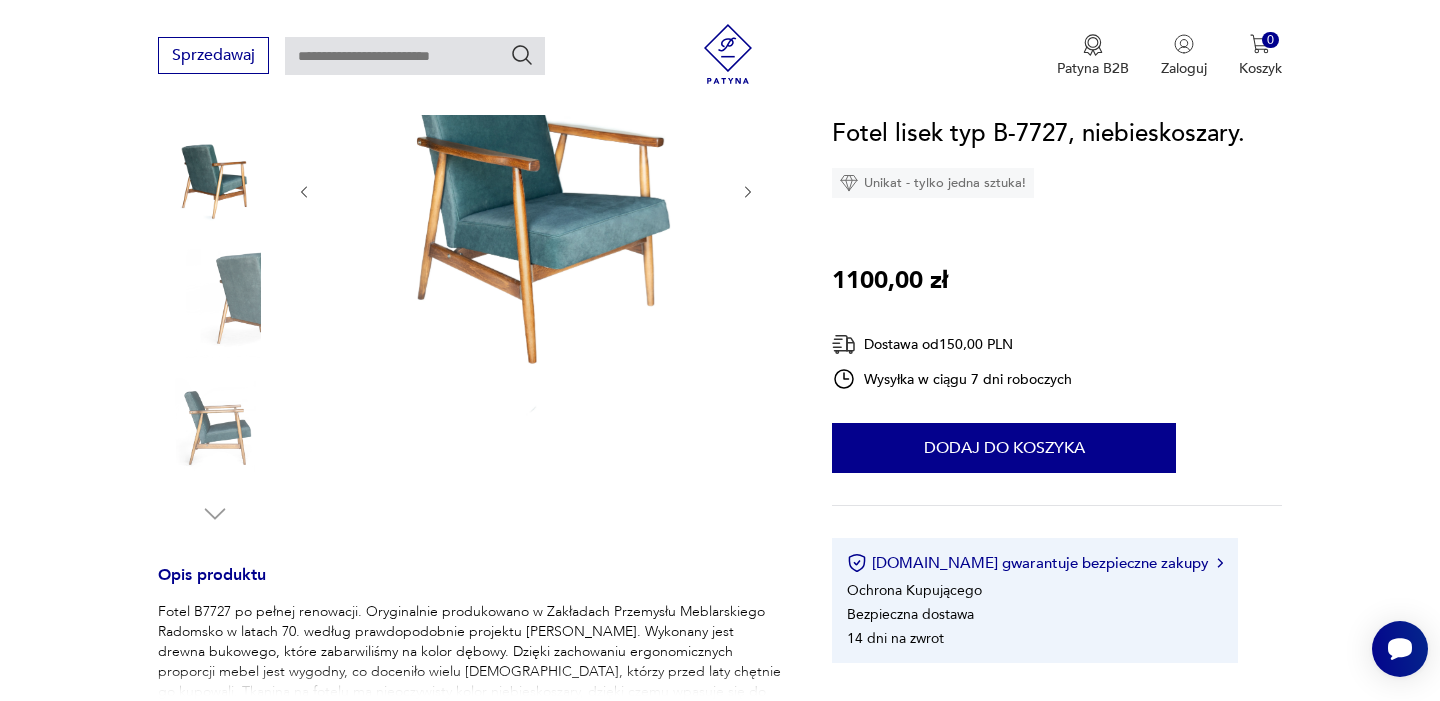 click at bounding box center (215, 429) 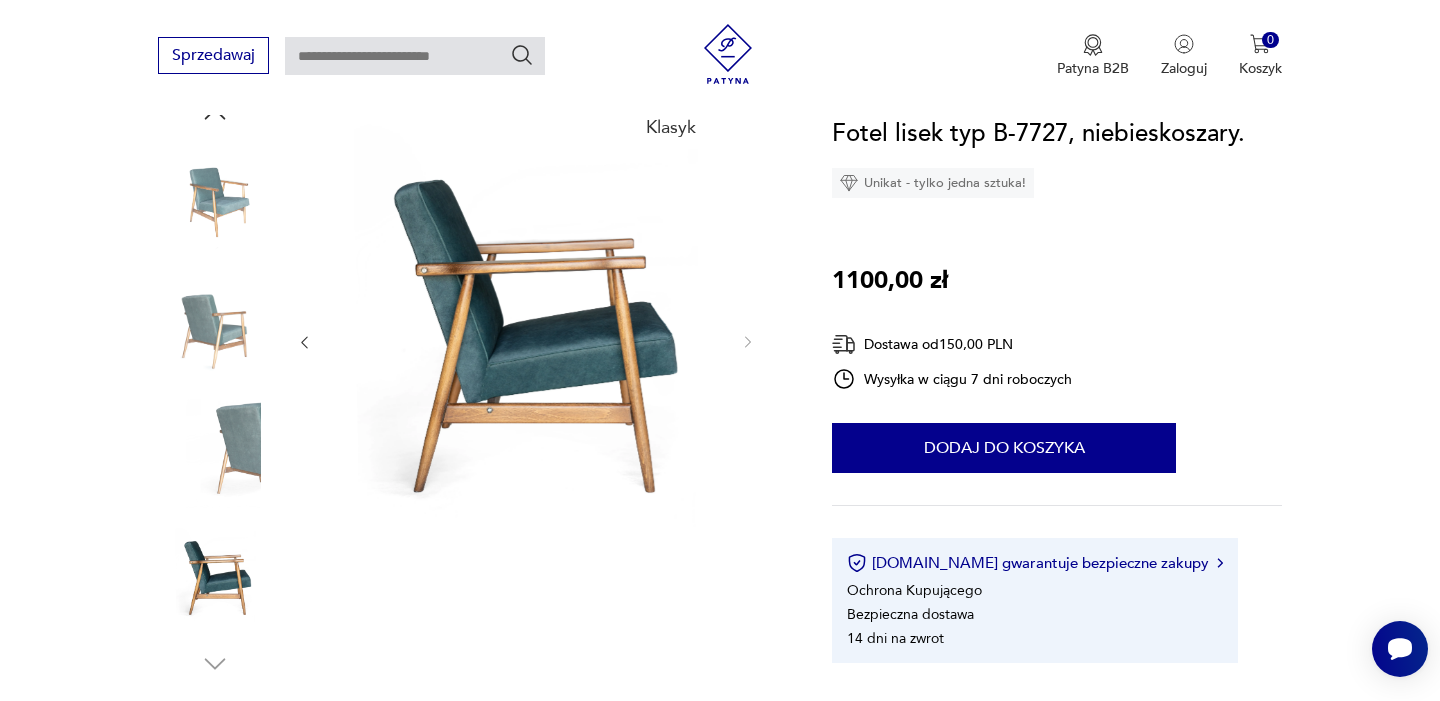 scroll, scrollTop: 229, scrollLeft: 0, axis: vertical 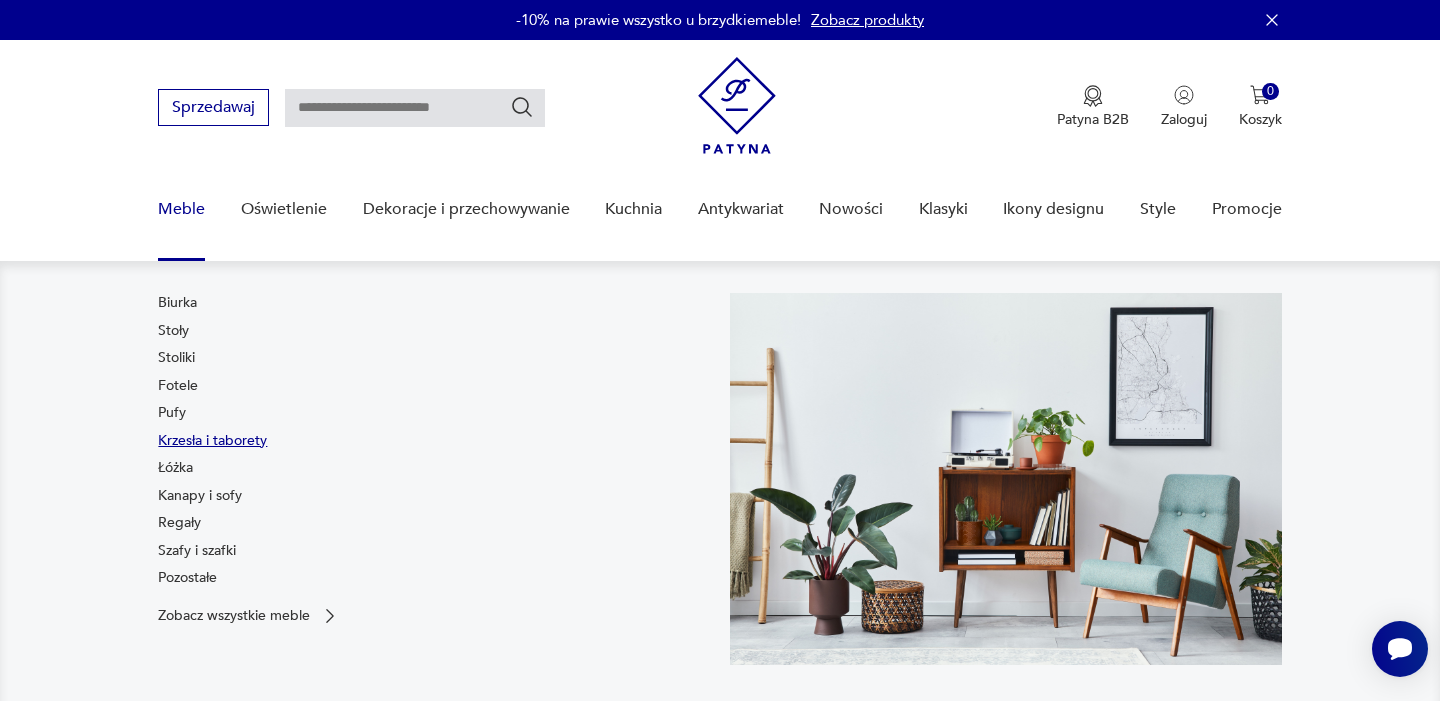 click on "Krzesła i taborety" at bounding box center [212, 441] 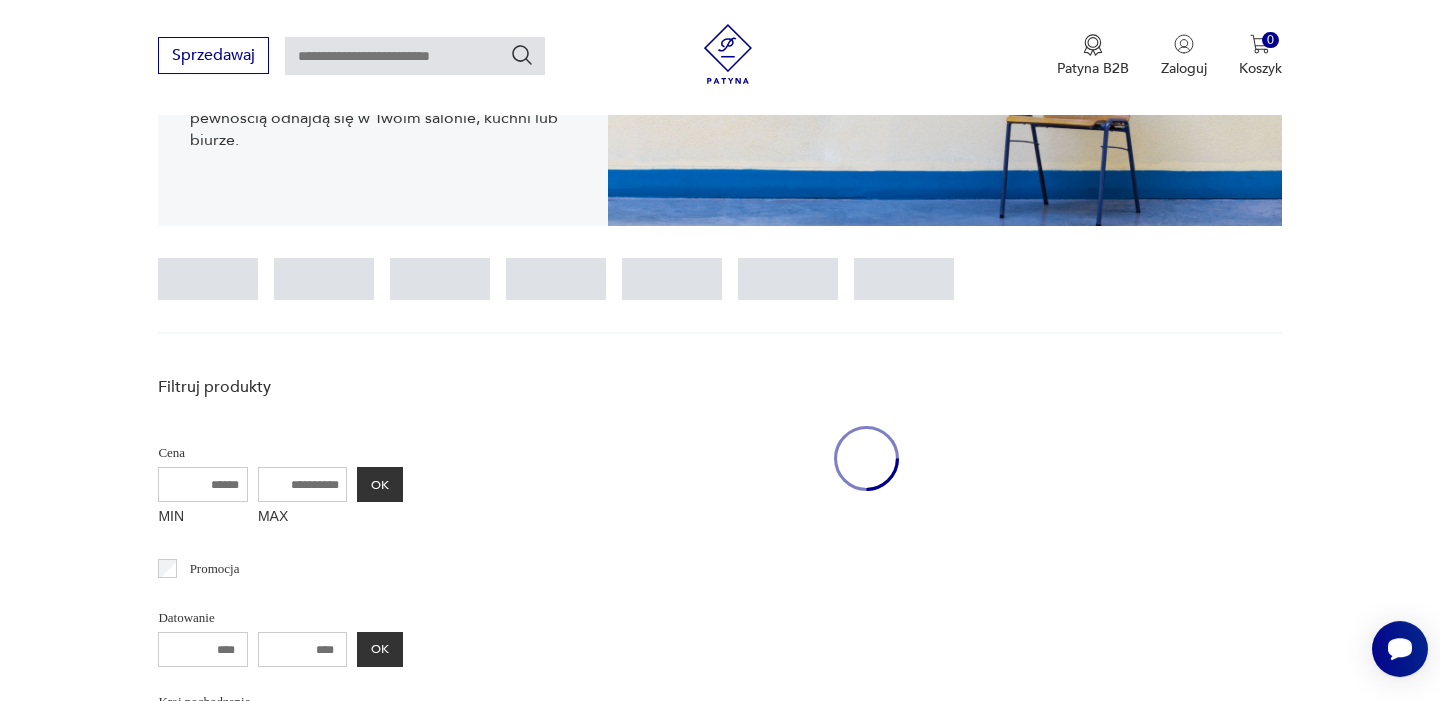 scroll, scrollTop: 450, scrollLeft: 0, axis: vertical 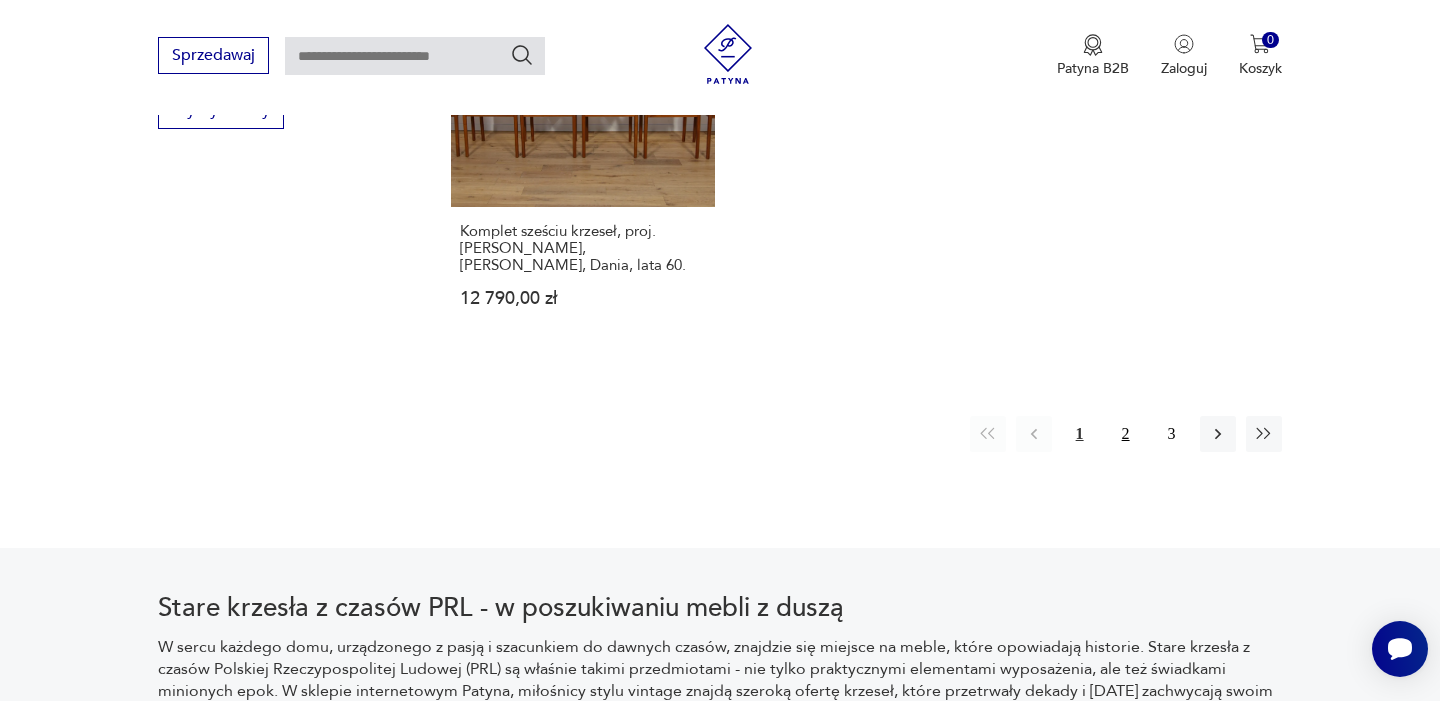click on "2" at bounding box center (1126, 434) 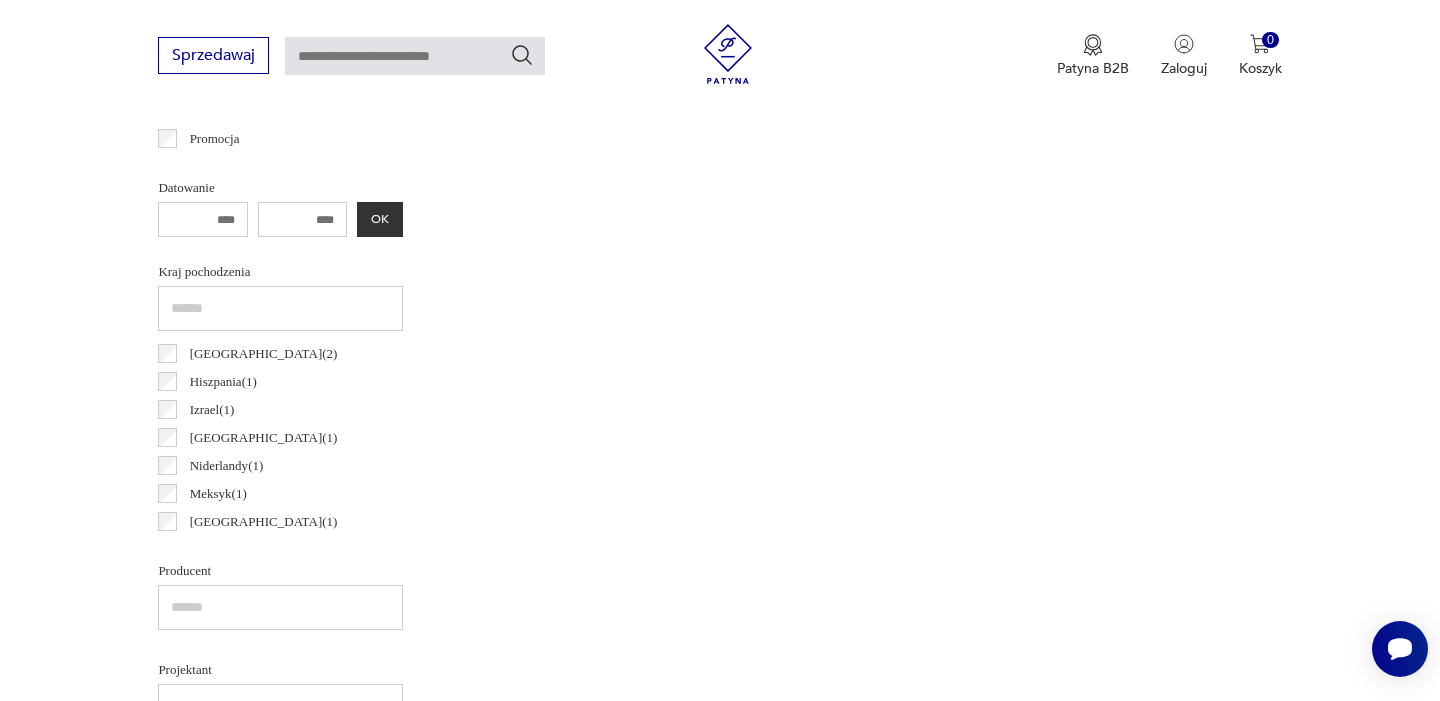 scroll, scrollTop: 426, scrollLeft: 0, axis: vertical 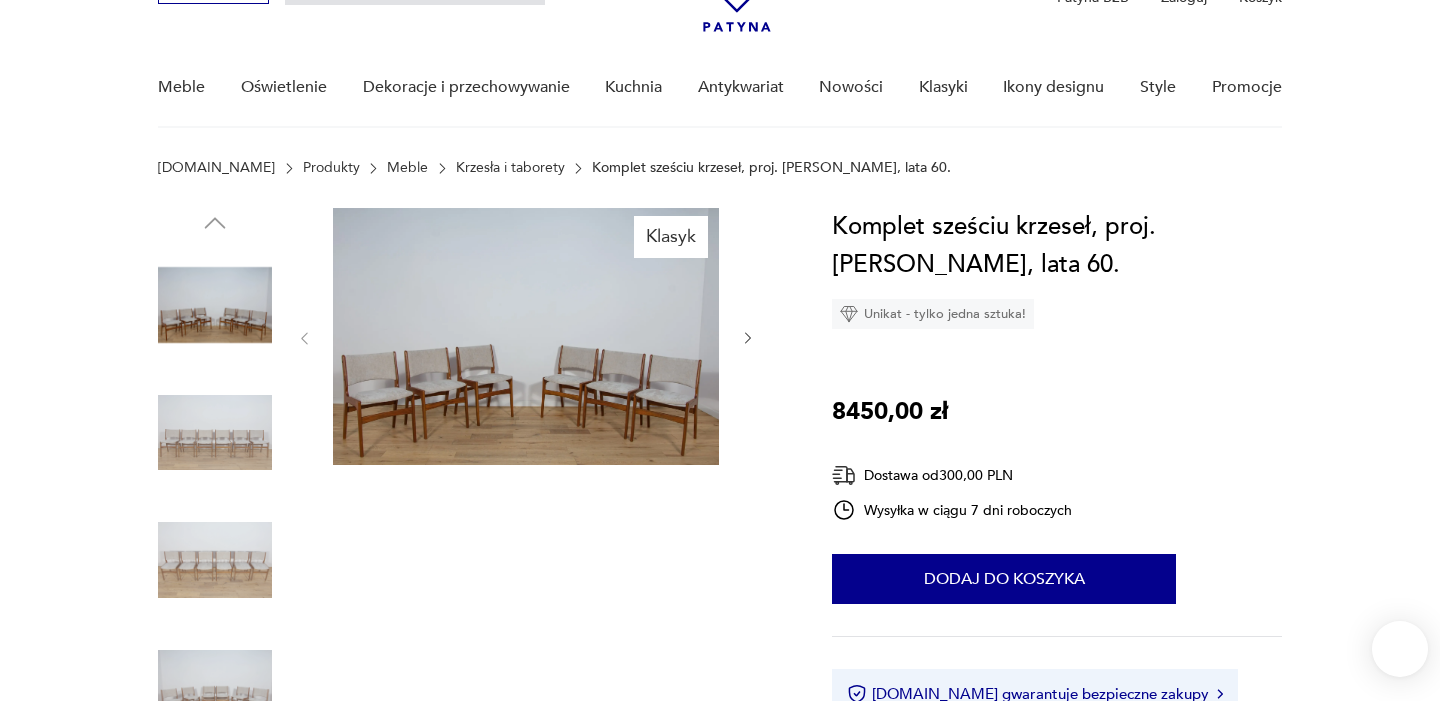 click at bounding box center [215, 560] 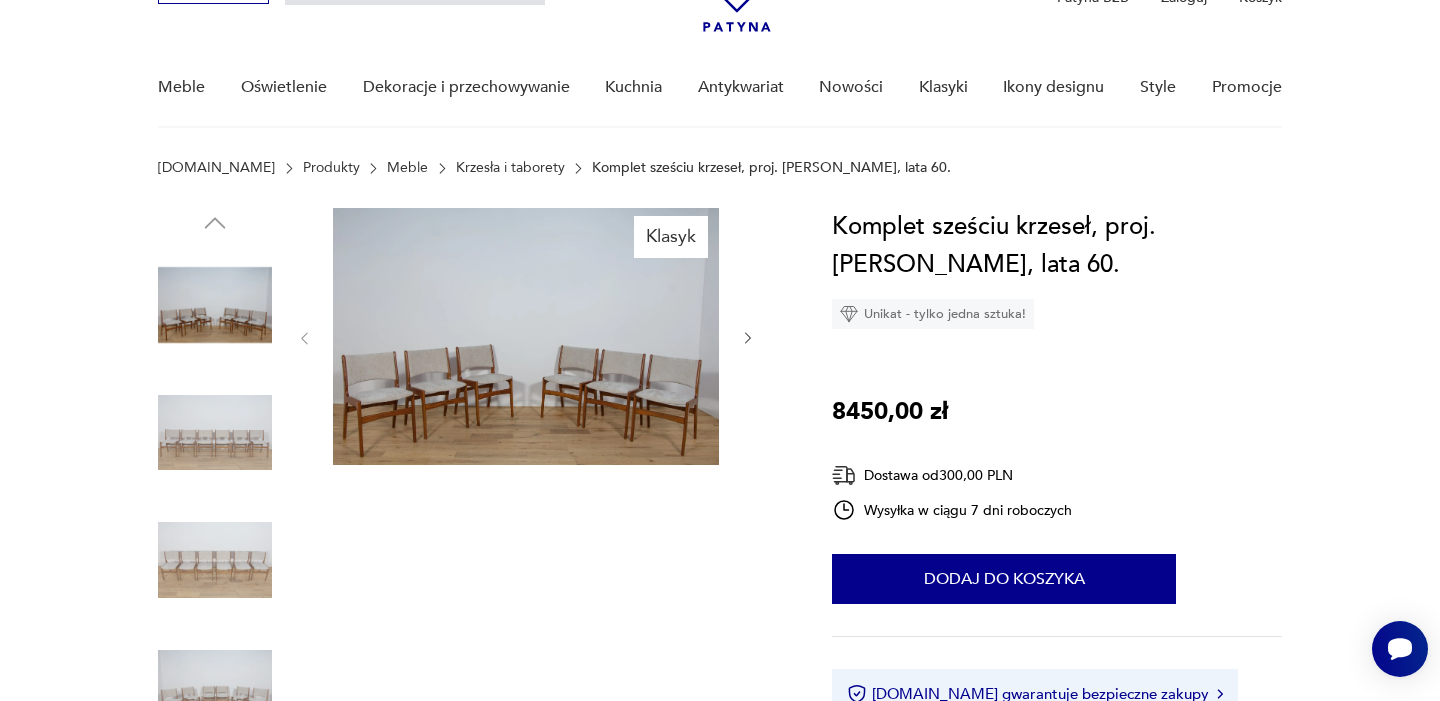 scroll, scrollTop: 0, scrollLeft: 0, axis: both 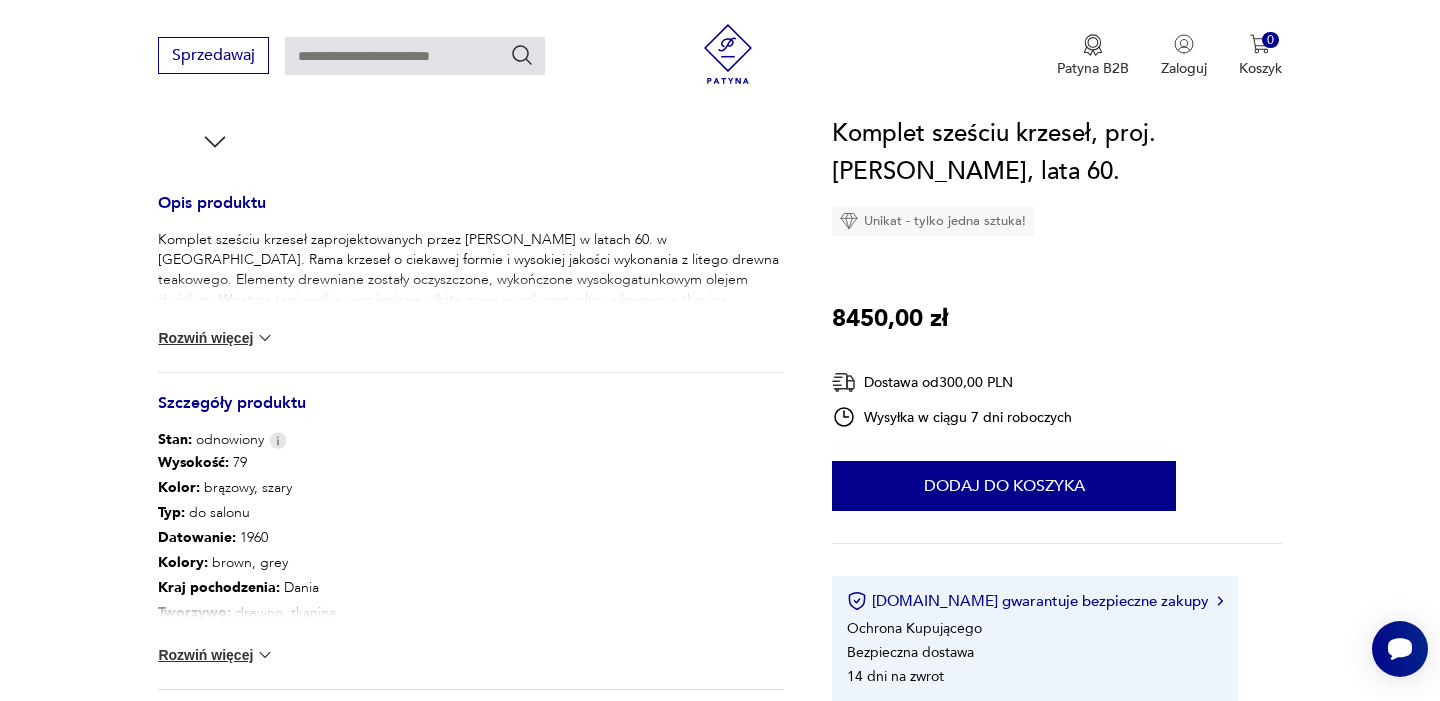 click on "Komplet sześciu krzeseł zaprojektowanych przez Johannes Andersen w latach 60. w Danii. Rama krzeseł o ciekawej formie i wysokiej jakości wykonania z litego drewna teakowego. Elementy drewniane zostały oczyszczone, wykończone wysokogatunkowym olejem duńskim. Wnętrza tapicerskie wymienione, obite nową wysokogatunkową kremową tkaniną. Rozwiń więcej" at bounding box center [471, 301] 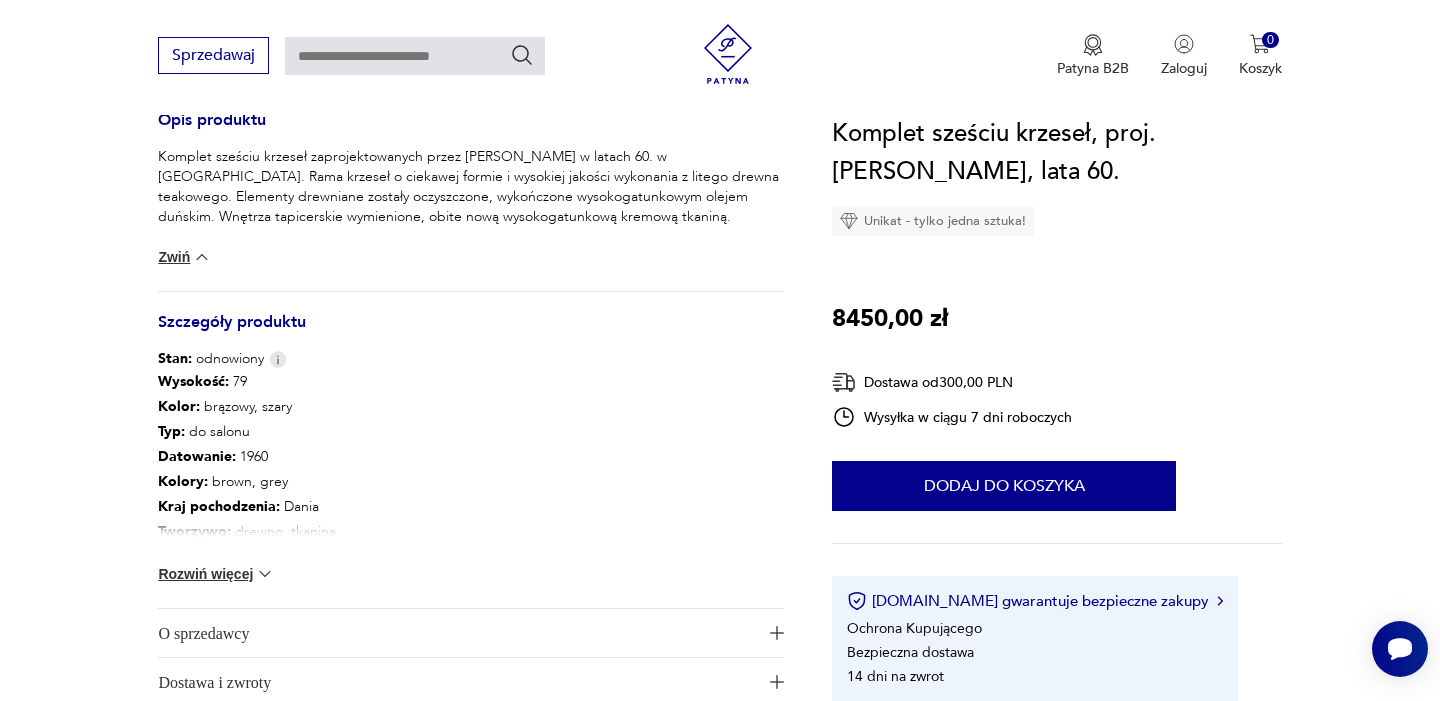 scroll, scrollTop: 878, scrollLeft: 0, axis: vertical 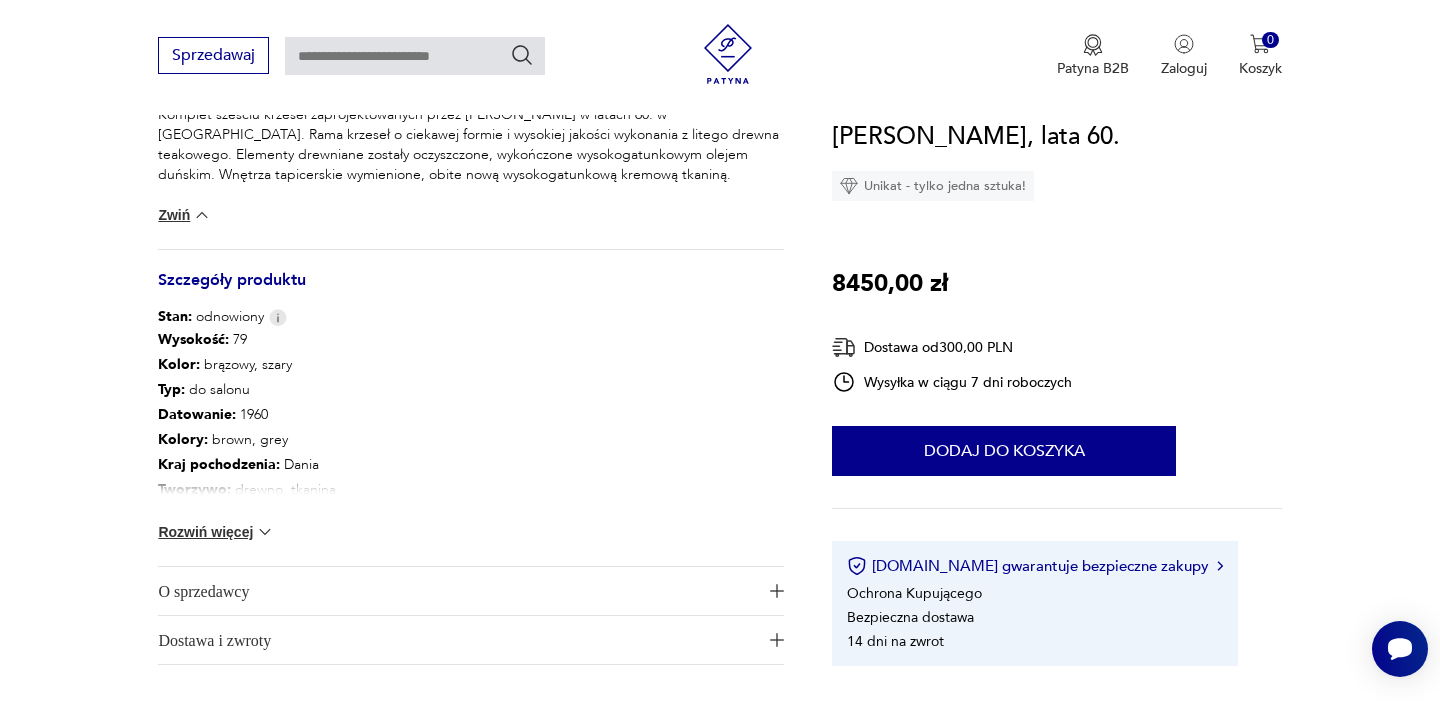 click on "Rozwiń więcej" at bounding box center (216, 532) 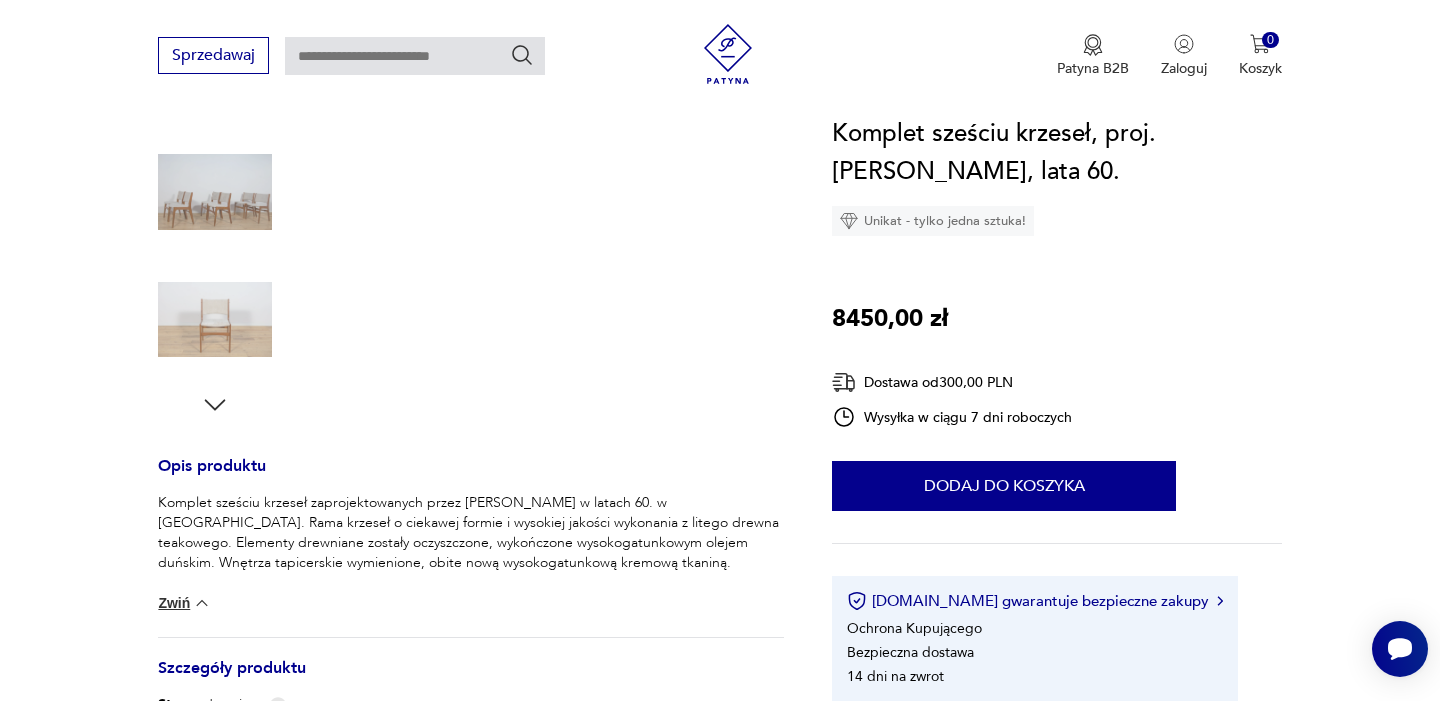 scroll, scrollTop: 282, scrollLeft: 0, axis: vertical 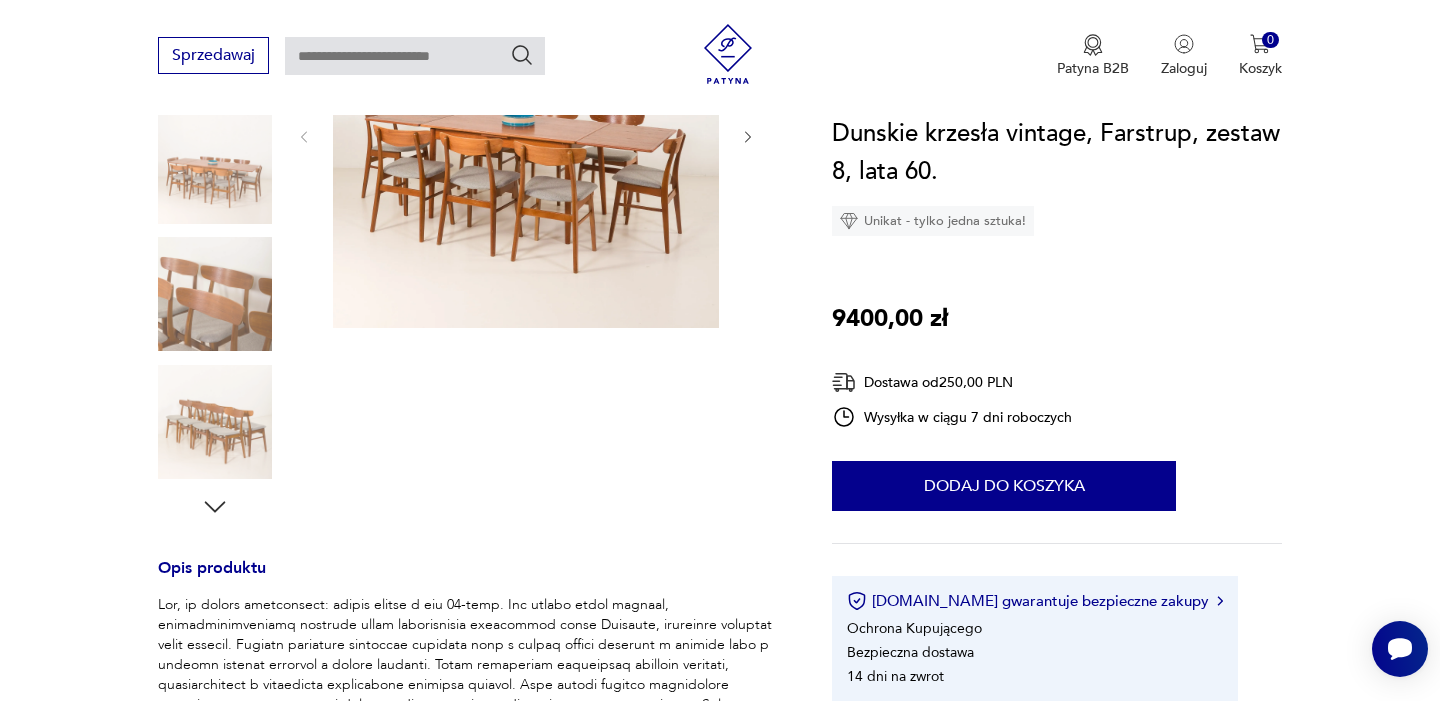 click at bounding box center (215, 294) 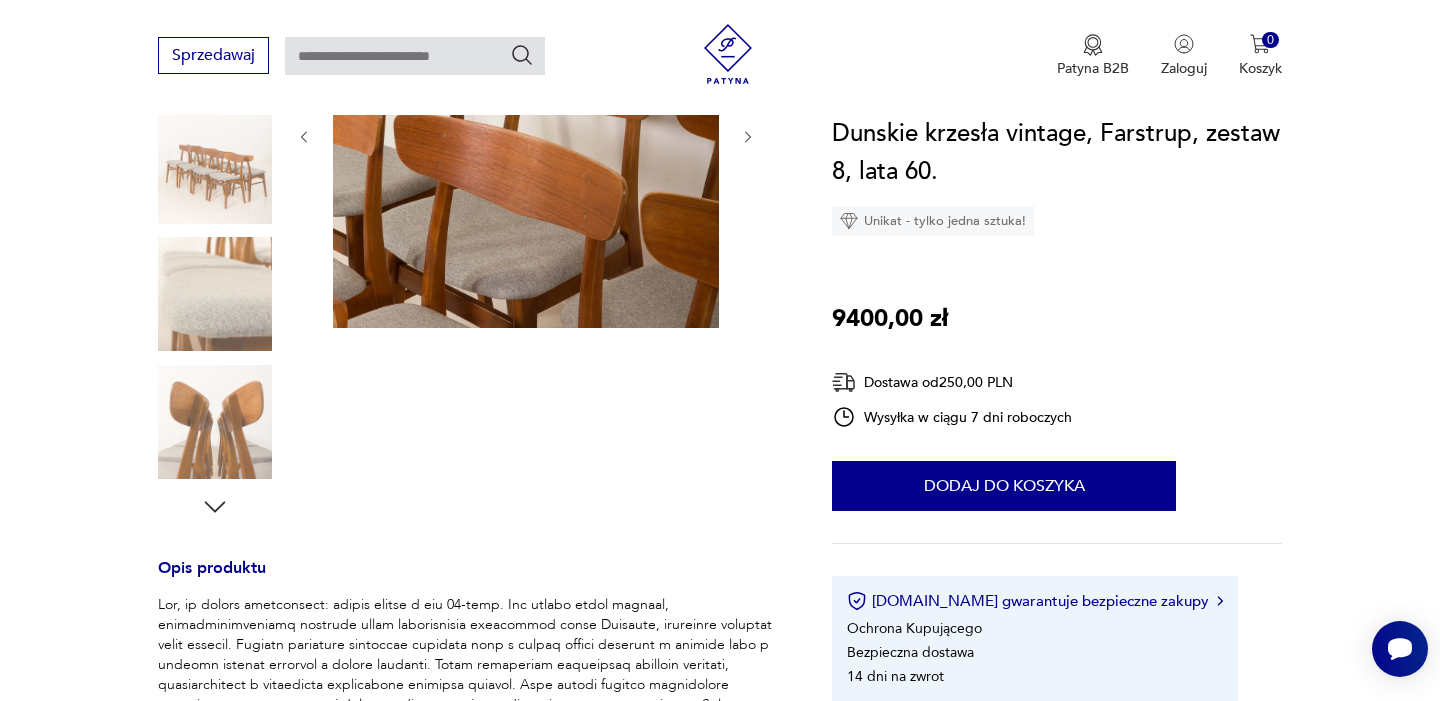 click at bounding box center (215, 294) 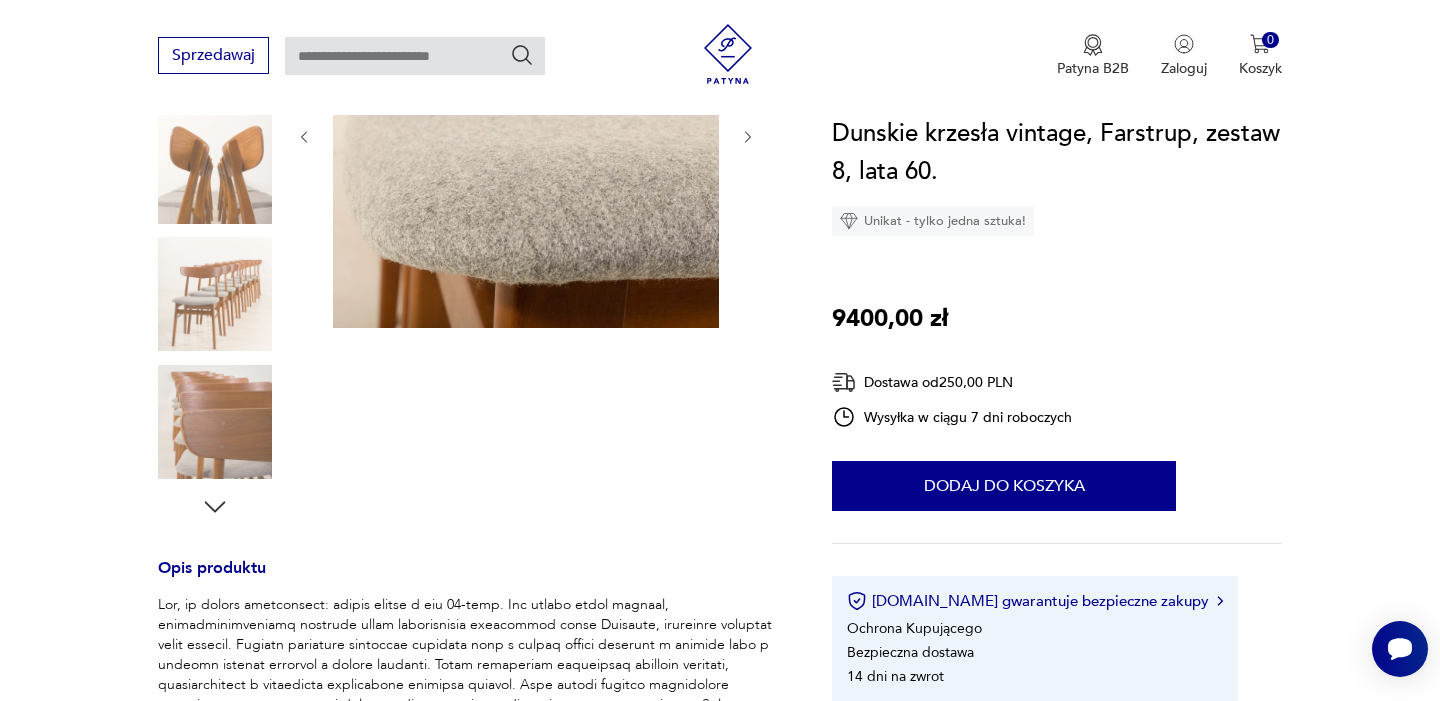 click at bounding box center (215, 232) 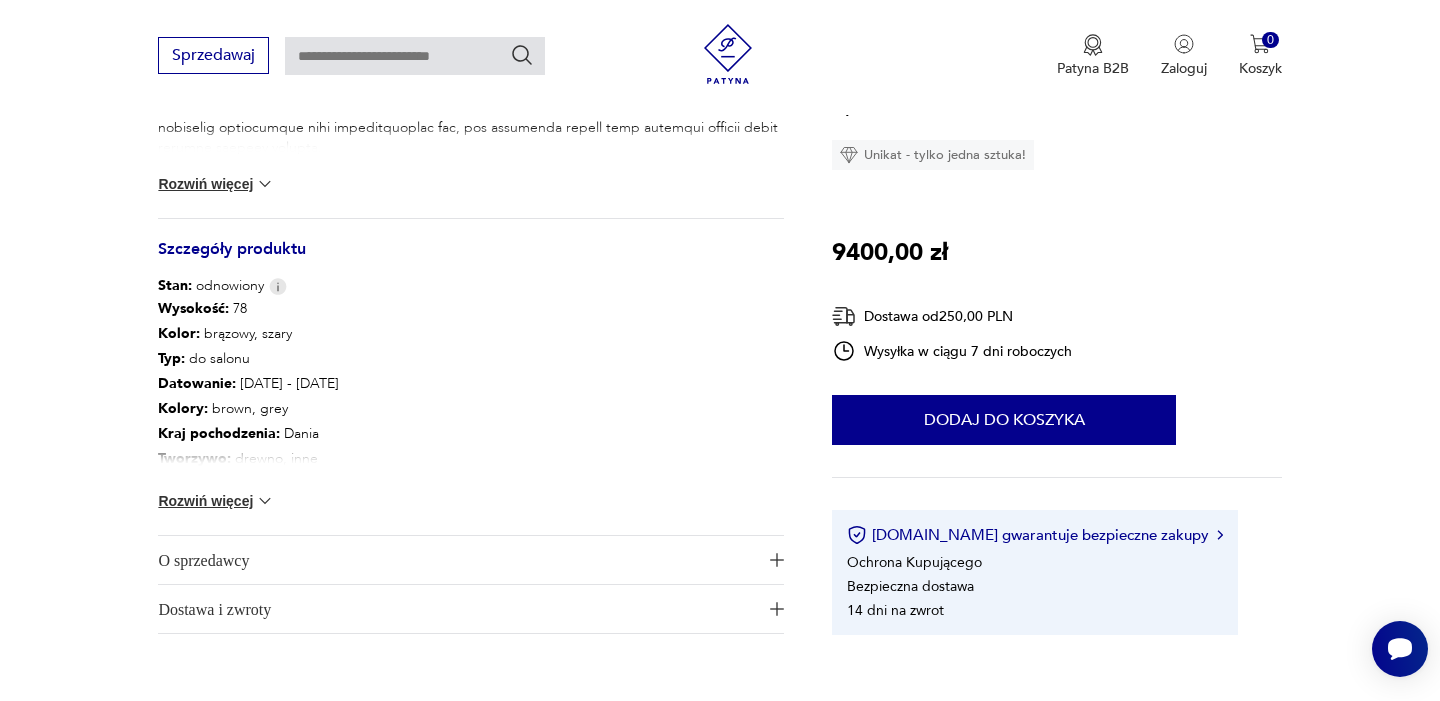 scroll, scrollTop: 1002, scrollLeft: 0, axis: vertical 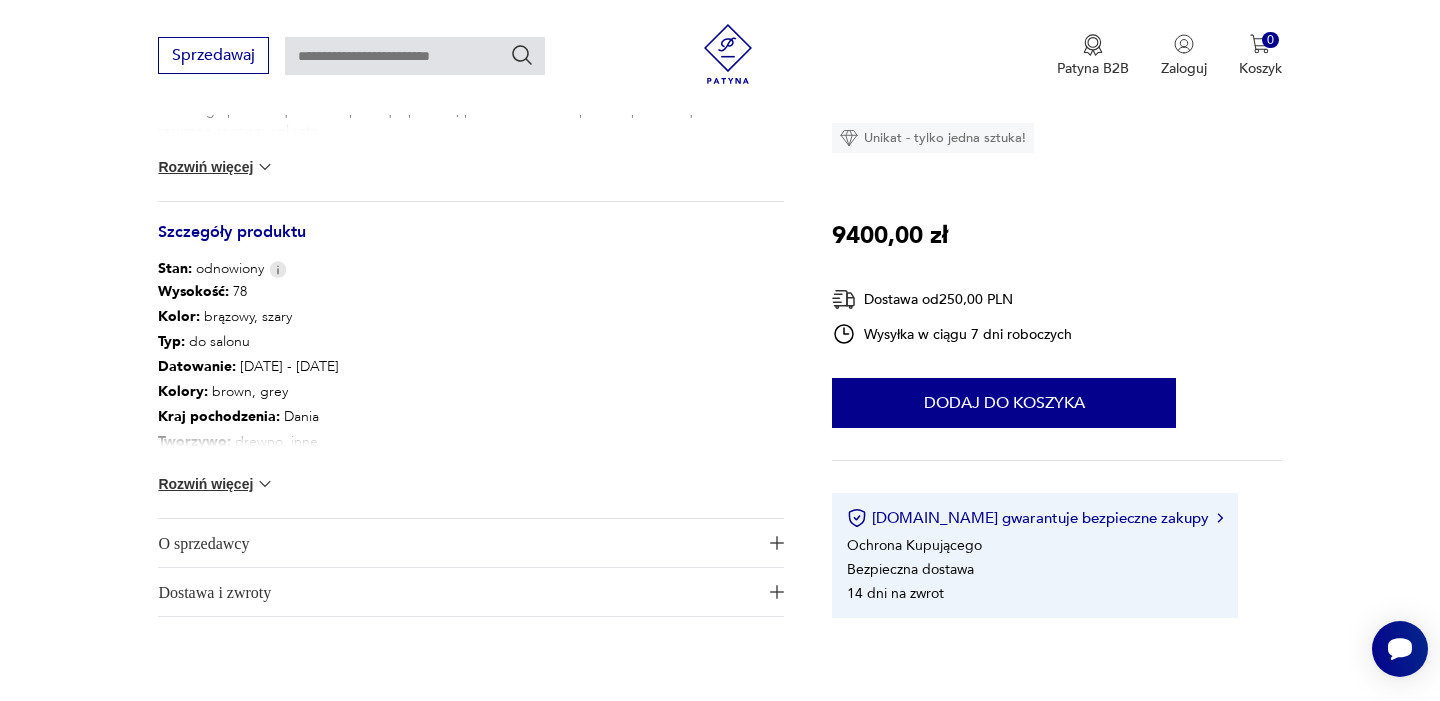 click on "Rozwiń więcej" at bounding box center (216, 484) 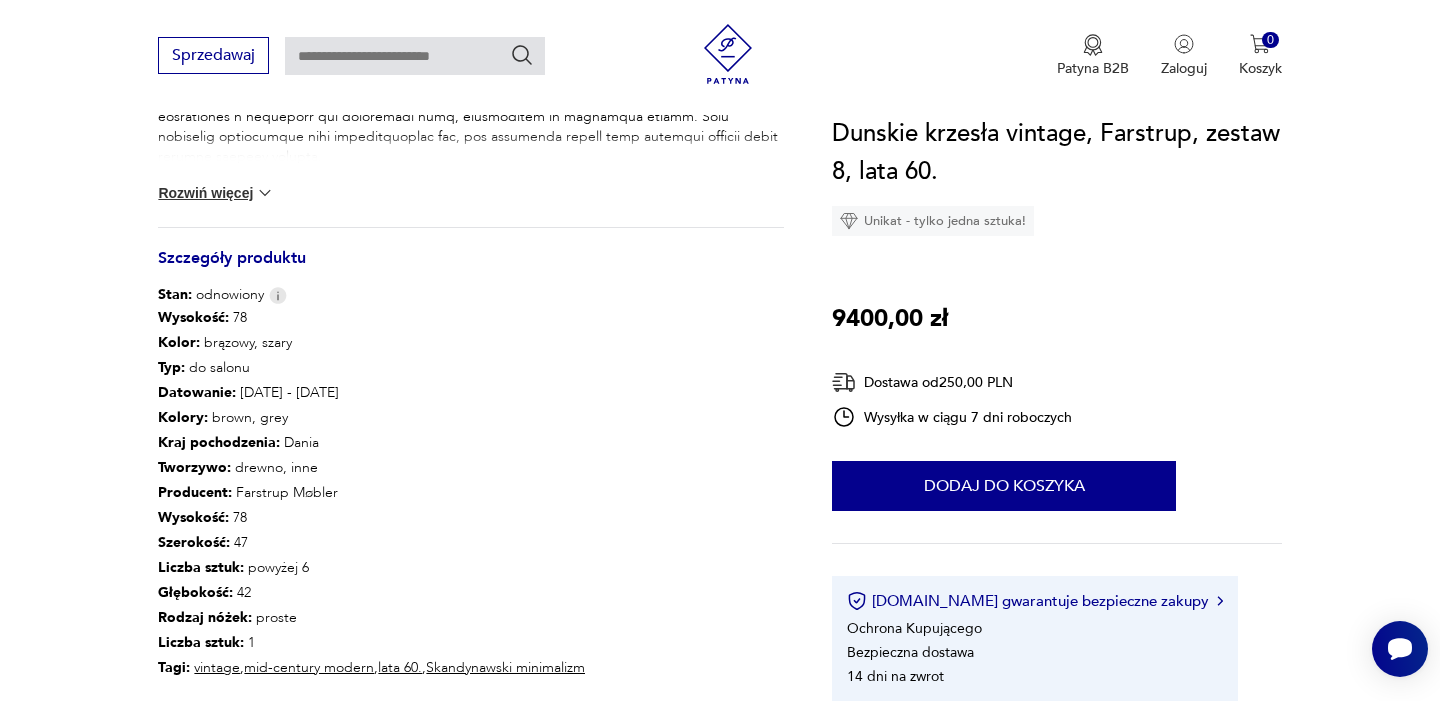 scroll, scrollTop: 912, scrollLeft: 0, axis: vertical 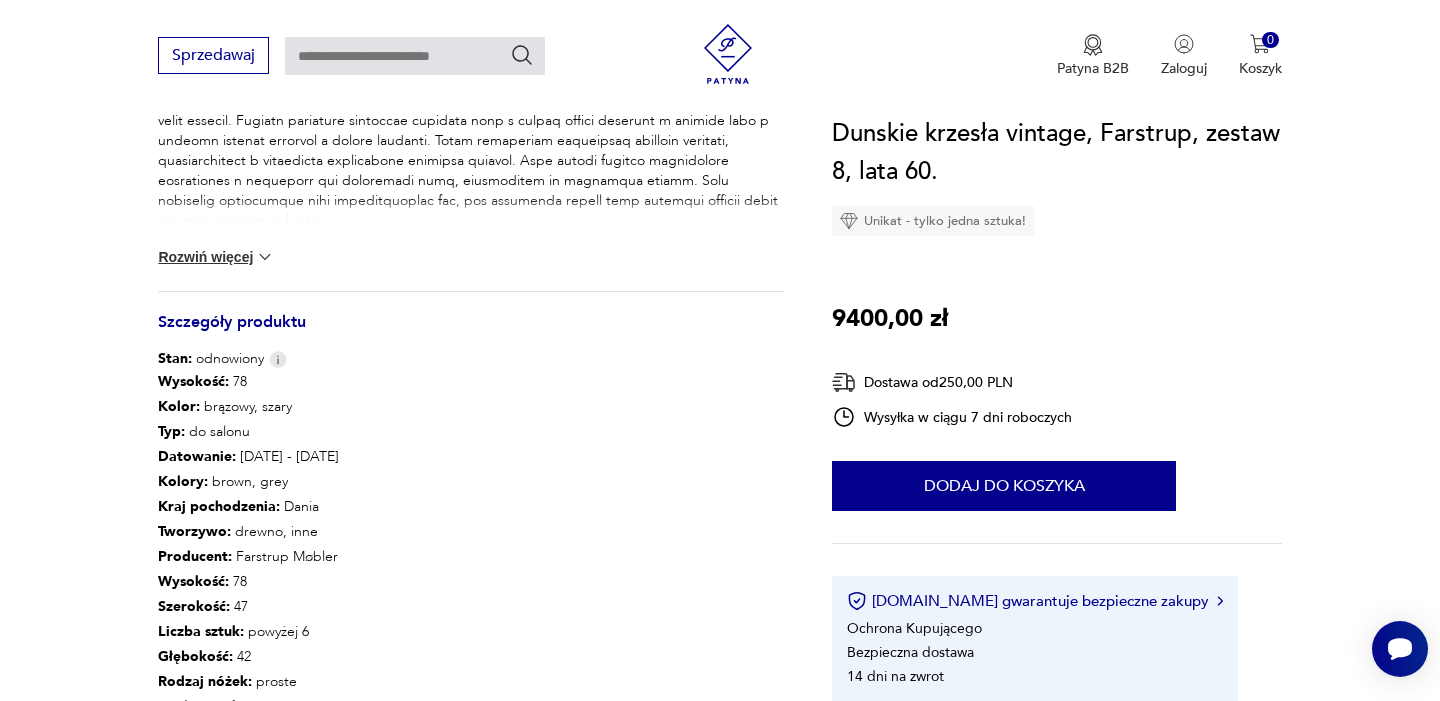 click on "Rozwiń więcej" at bounding box center [216, 257] 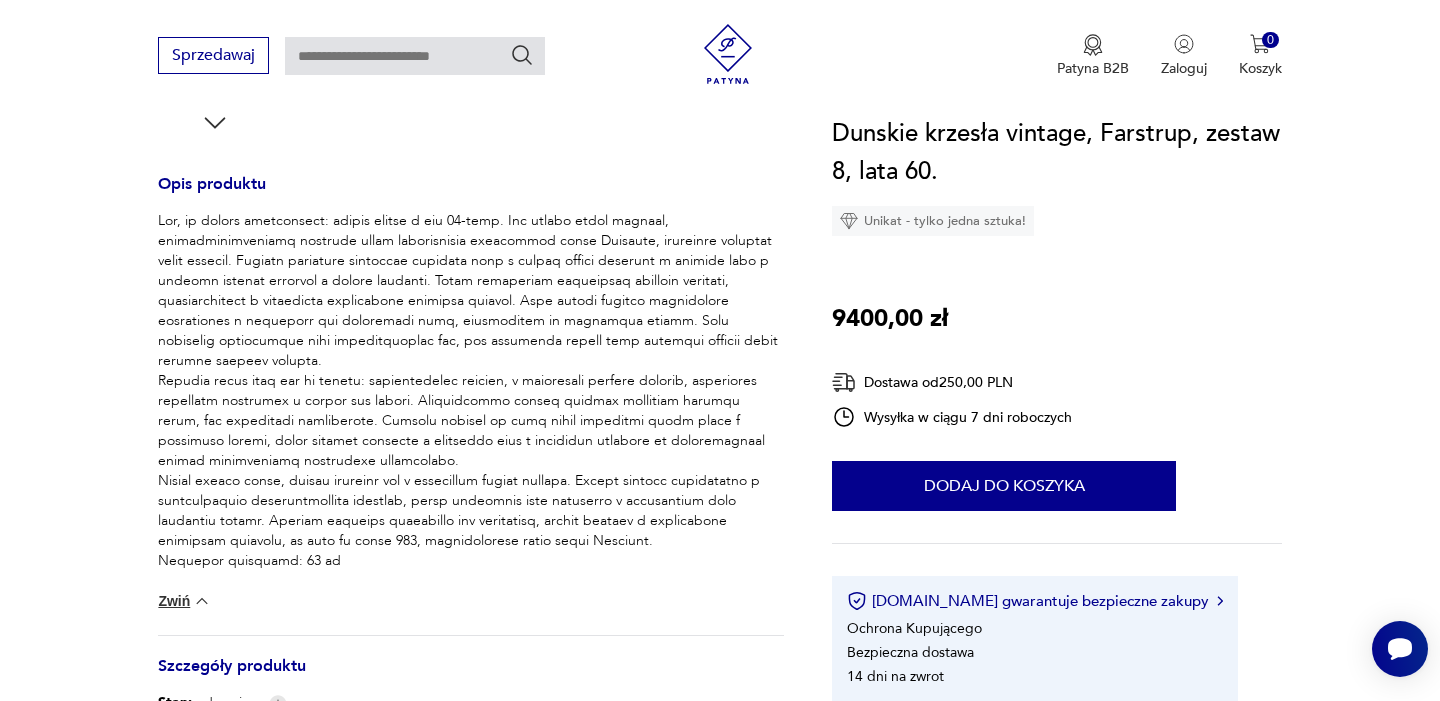 scroll, scrollTop: 0, scrollLeft: 0, axis: both 